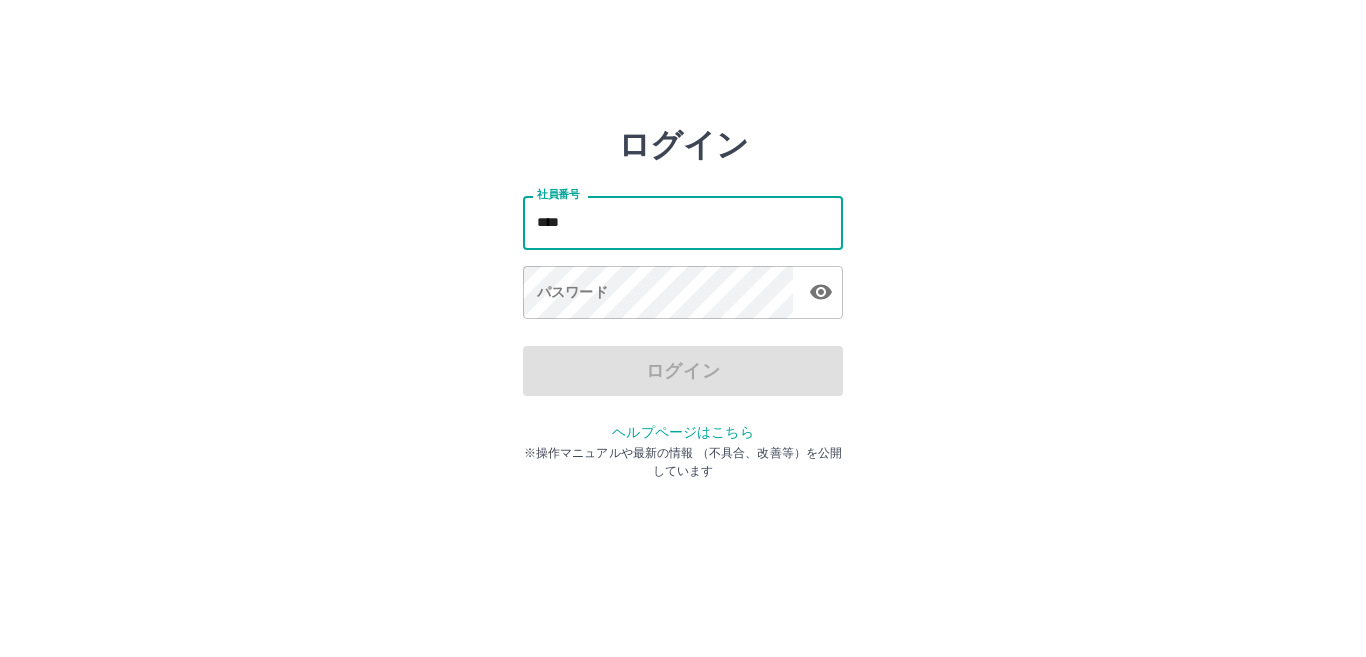 scroll, scrollTop: 0, scrollLeft: 0, axis: both 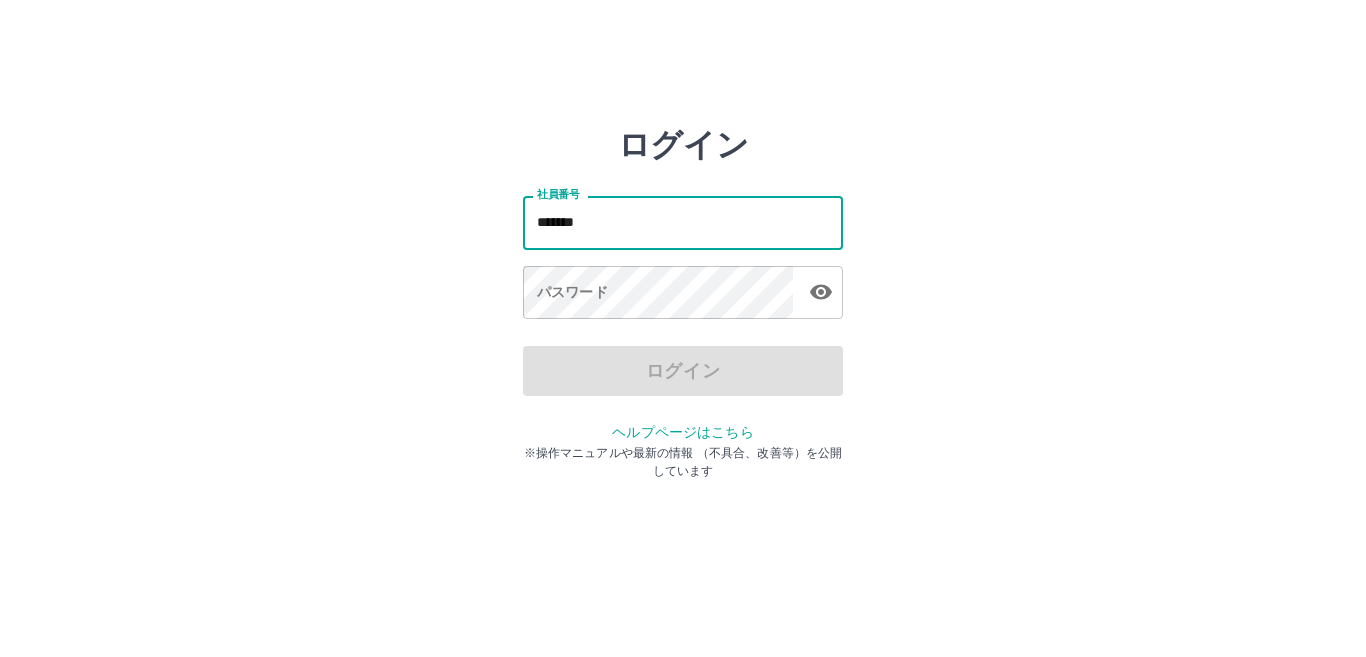 type on "*******" 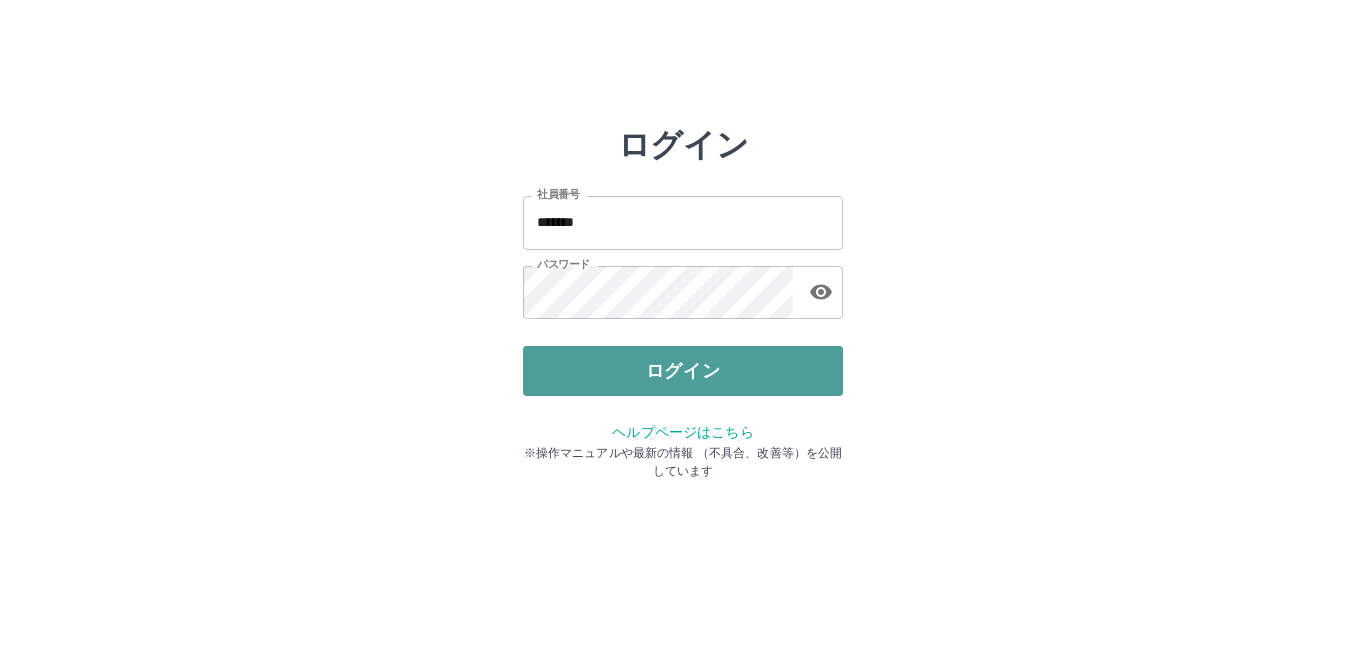 click on "ログイン" at bounding box center (683, 371) 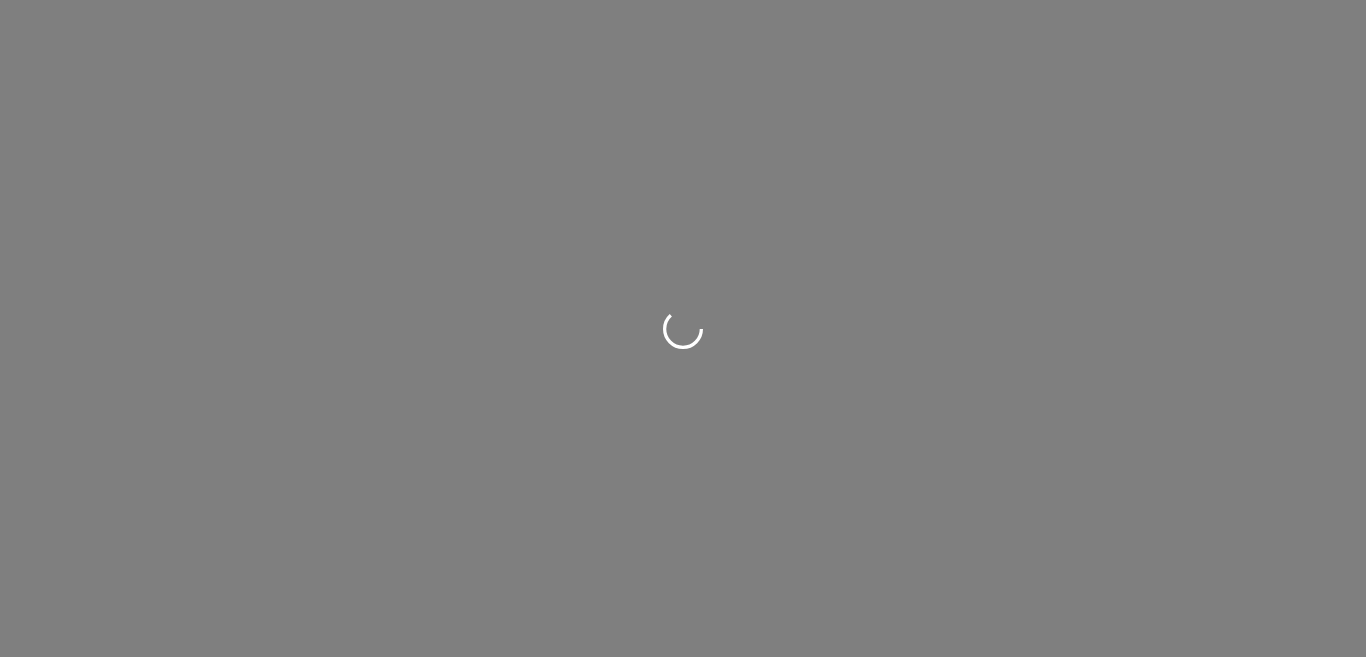 scroll, scrollTop: 0, scrollLeft: 0, axis: both 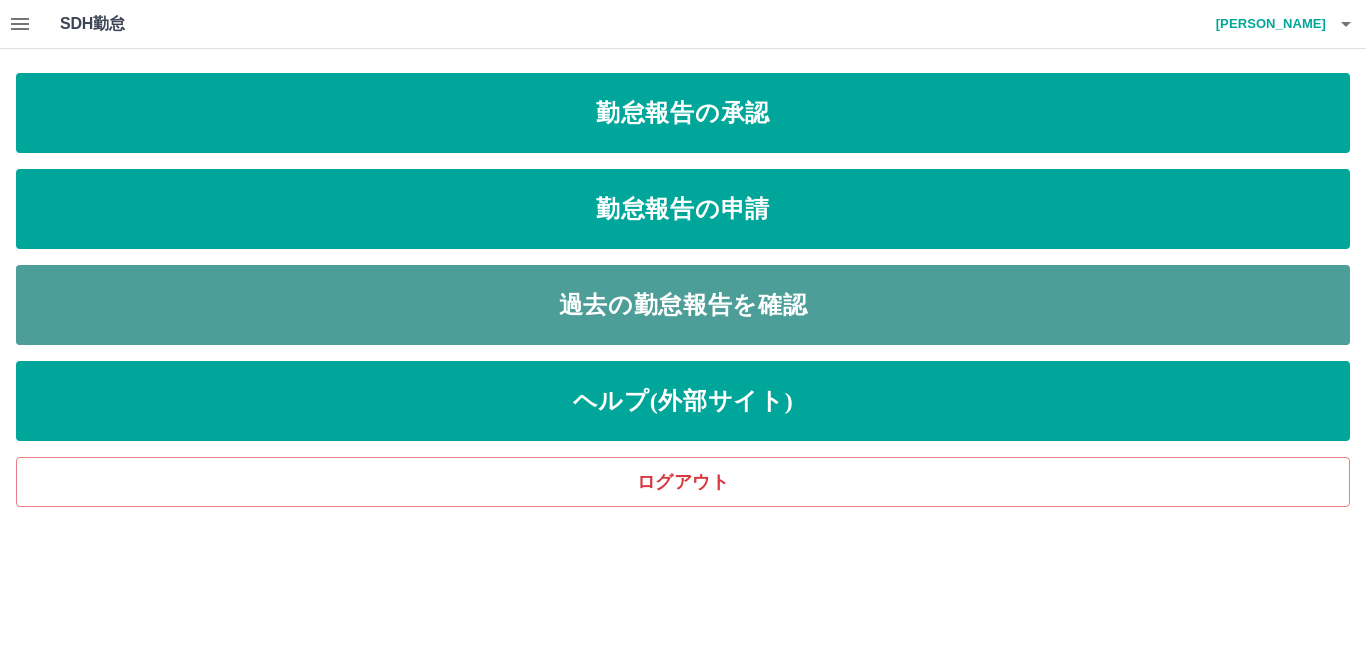 click on "過去の勤怠報告を確認" at bounding box center (683, 305) 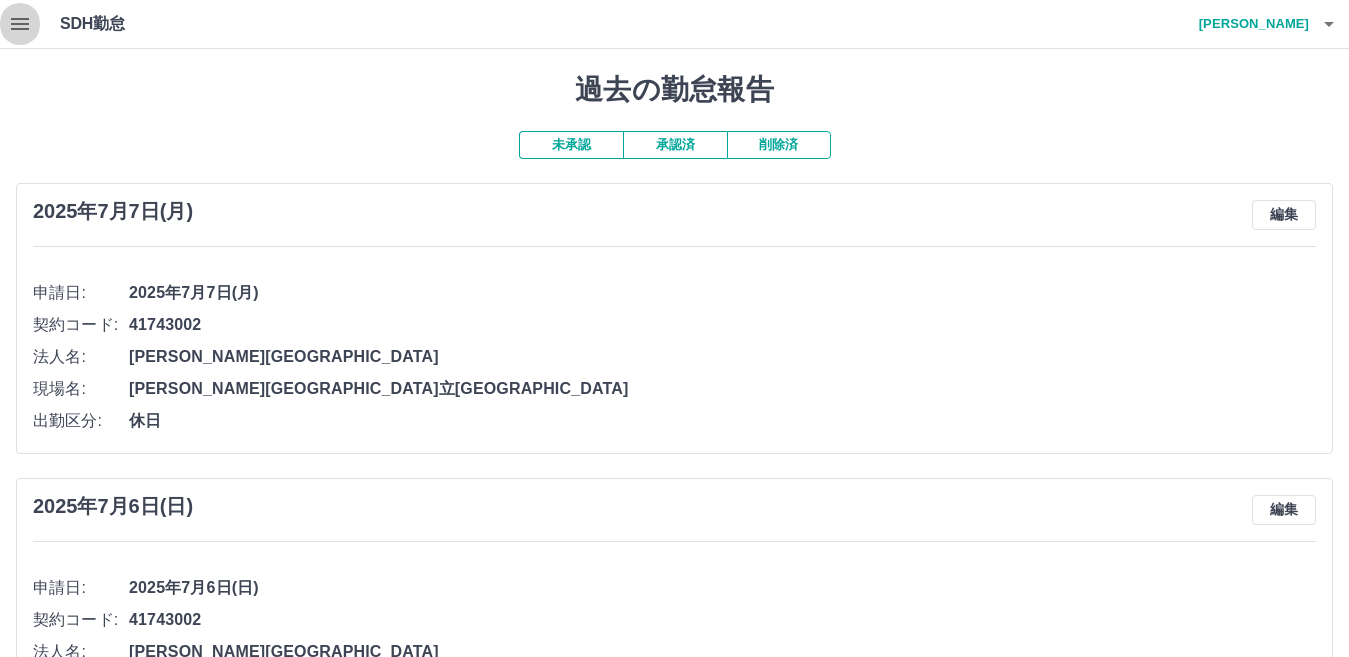 click 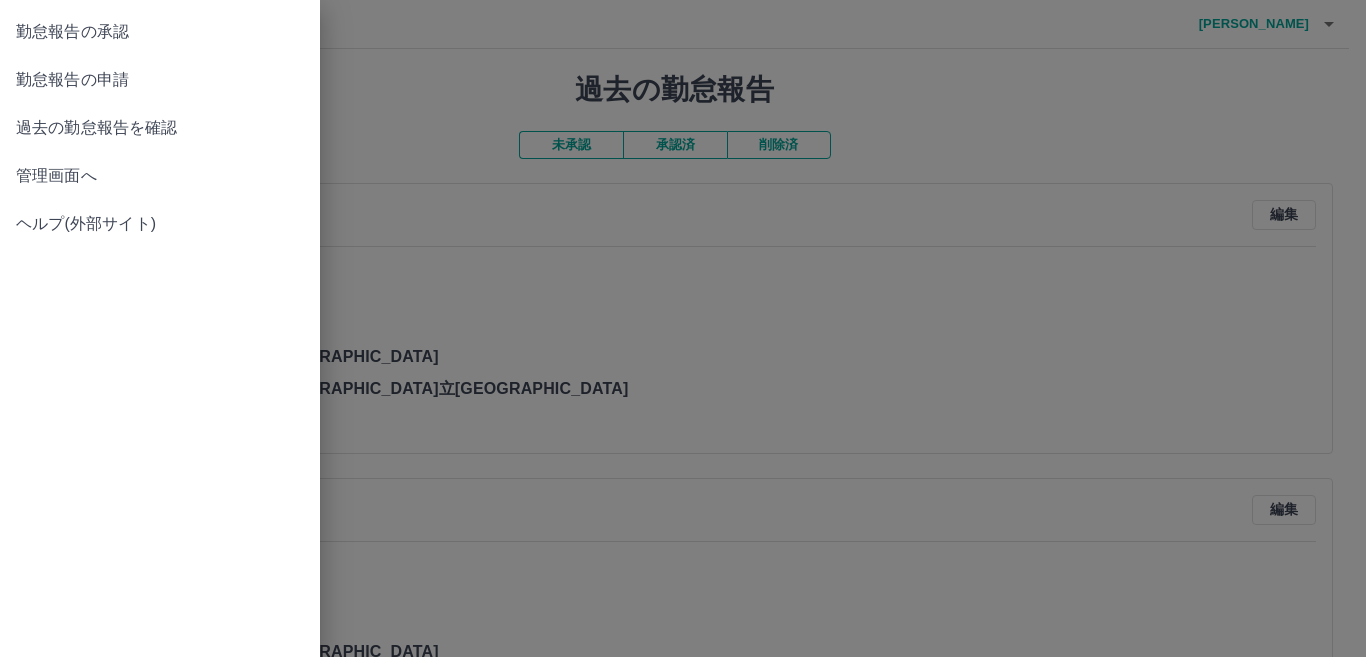 click on "勤怠報告の申請" at bounding box center (160, 80) 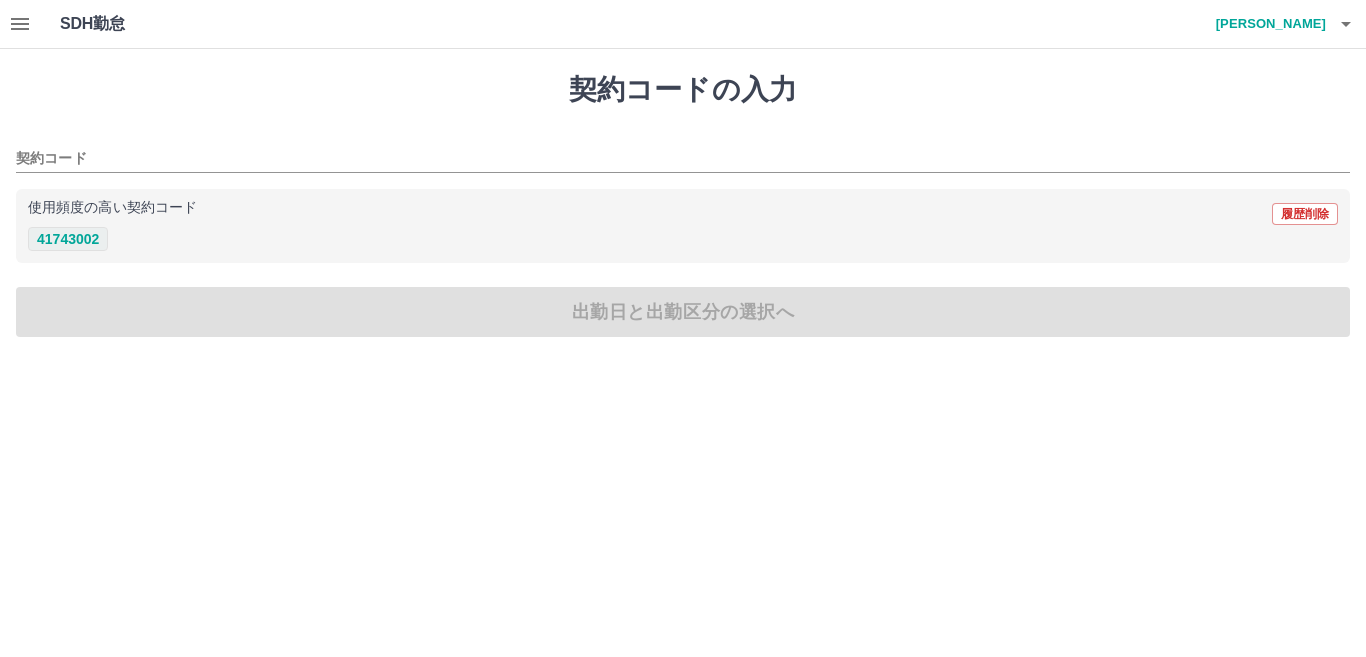 click on "41743002" at bounding box center [68, 239] 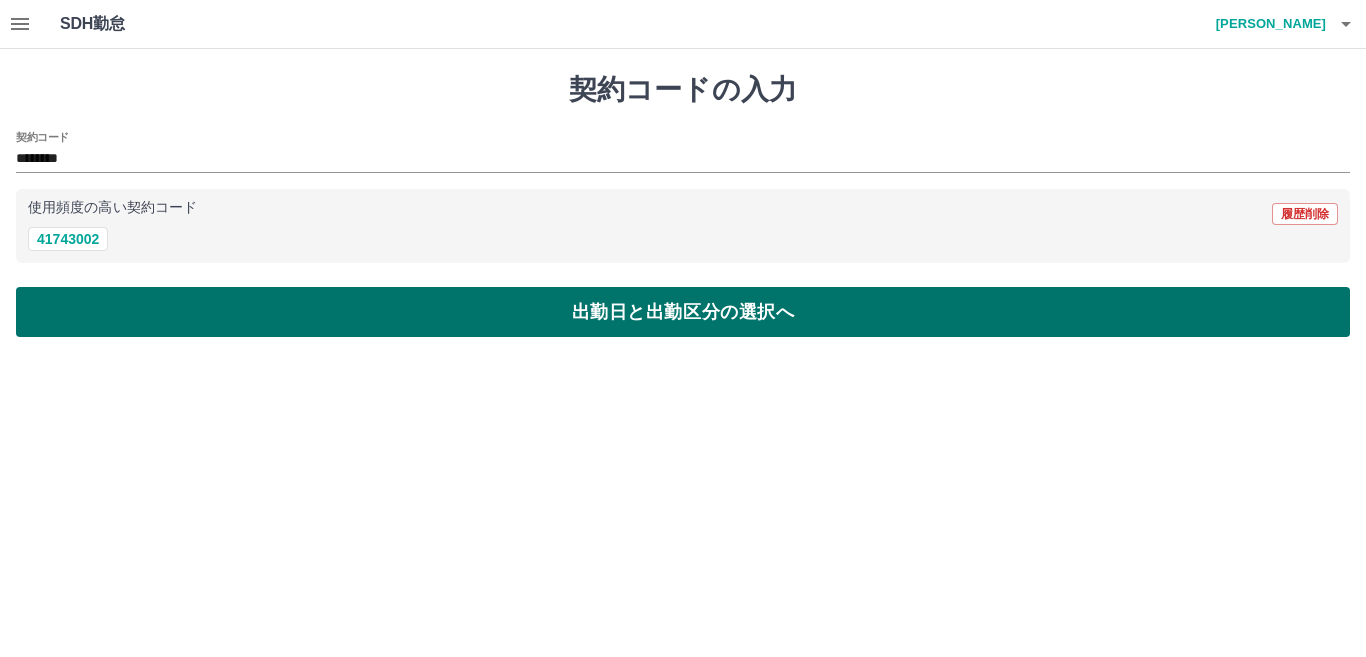 click on "出勤日と出勤区分の選択へ" at bounding box center [683, 312] 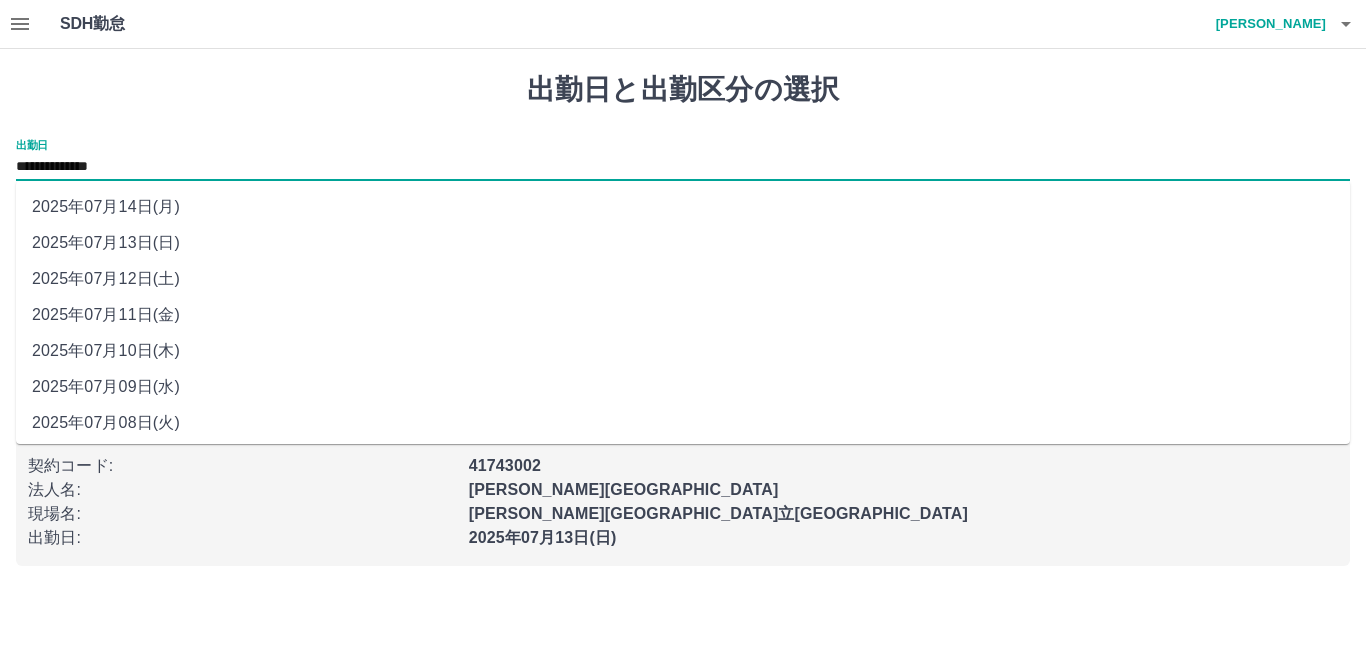 click on "**********" at bounding box center (683, 167) 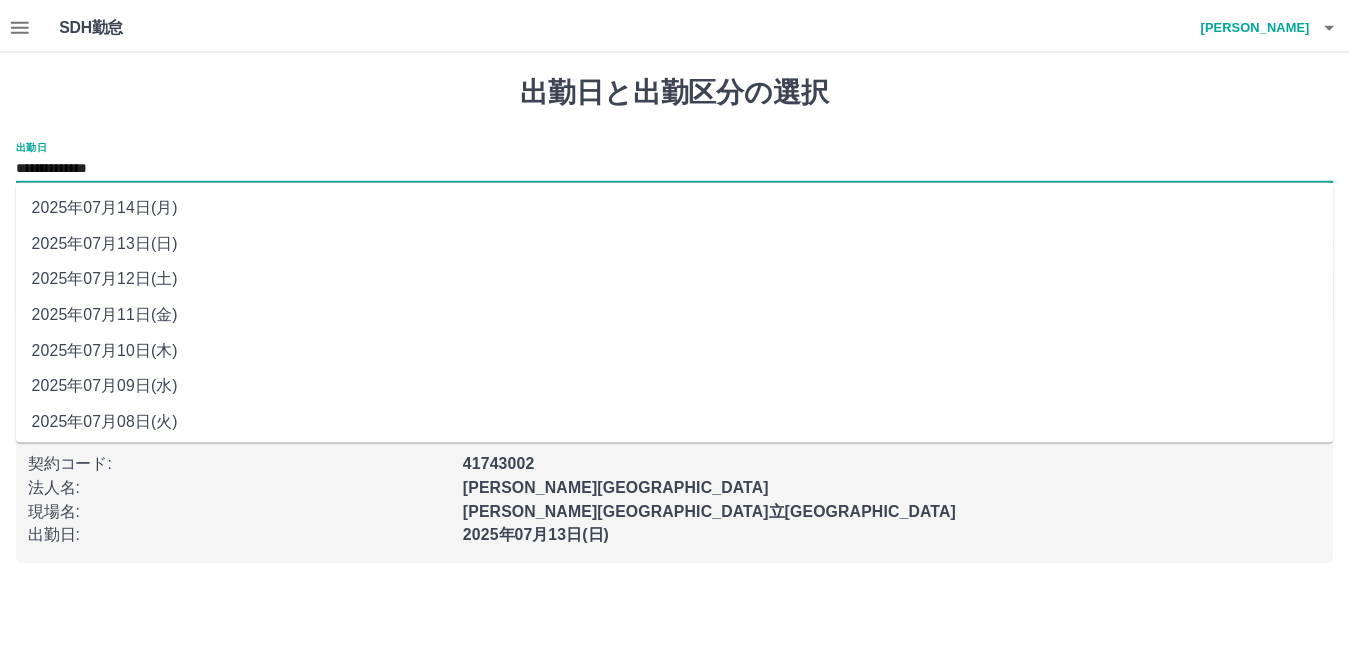 scroll, scrollTop: 77, scrollLeft: 0, axis: vertical 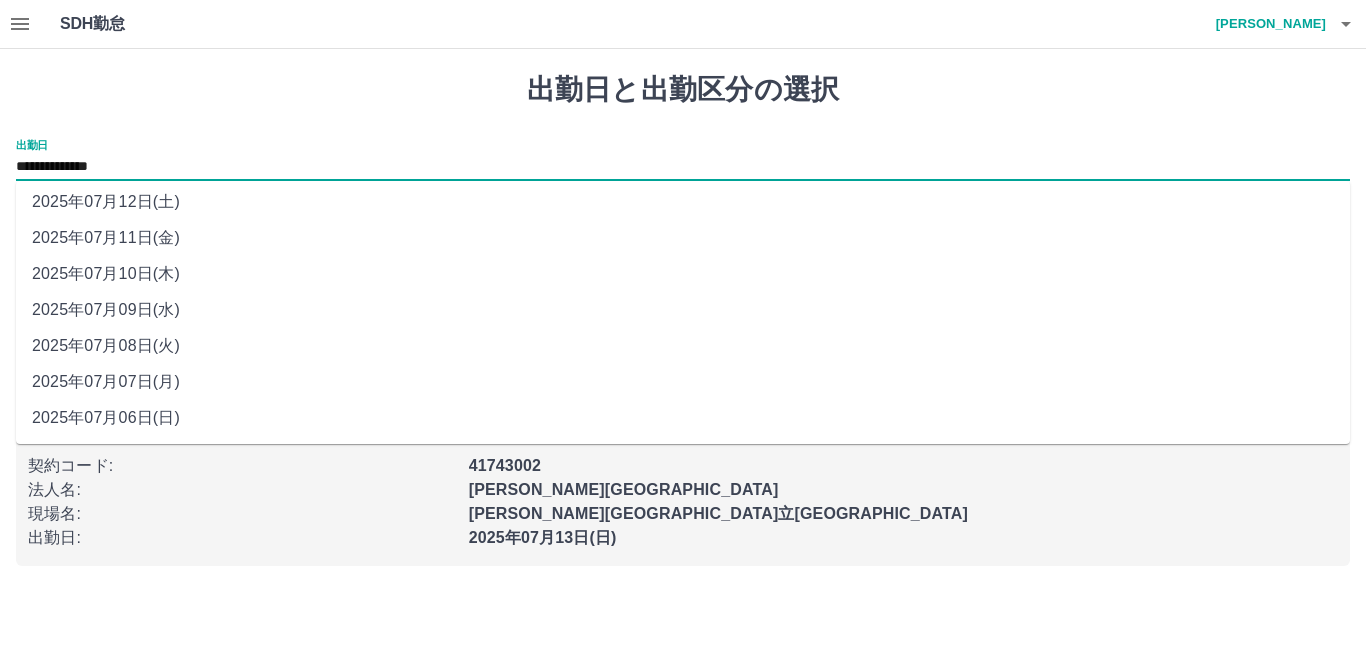 click on "2025年07月08日(火)" at bounding box center [683, 346] 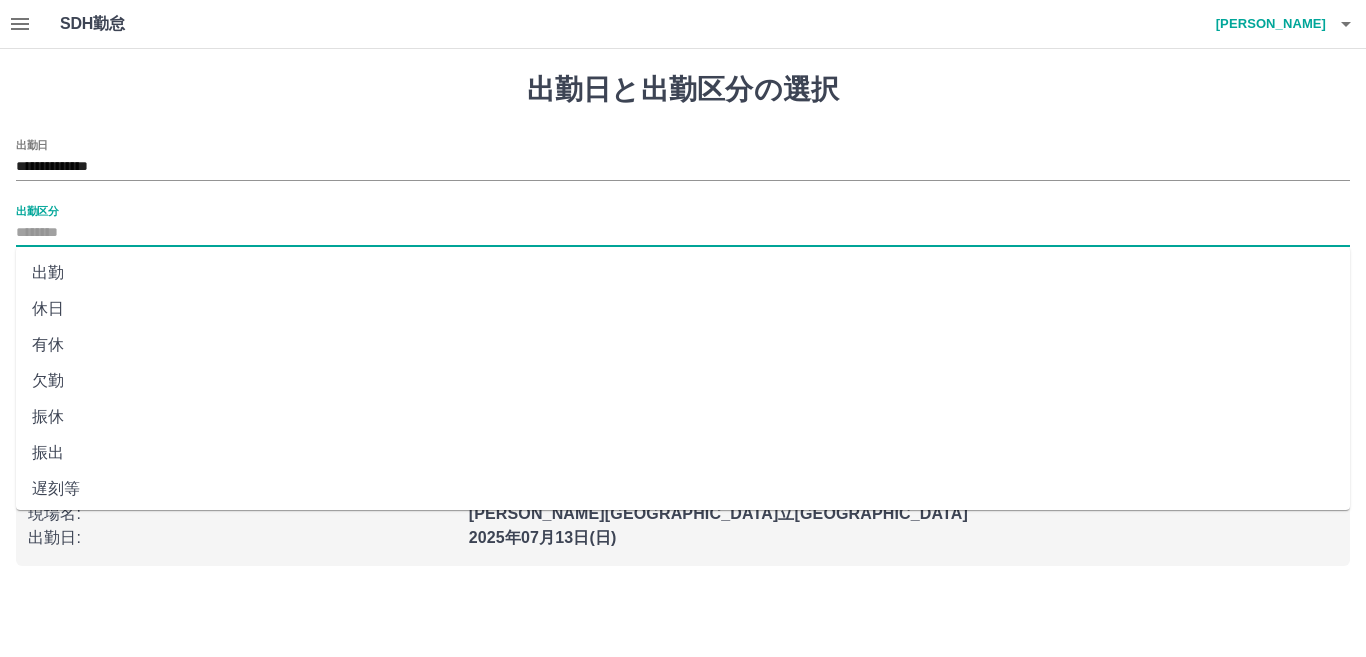 click on "出勤区分" at bounding box center (683, 233) 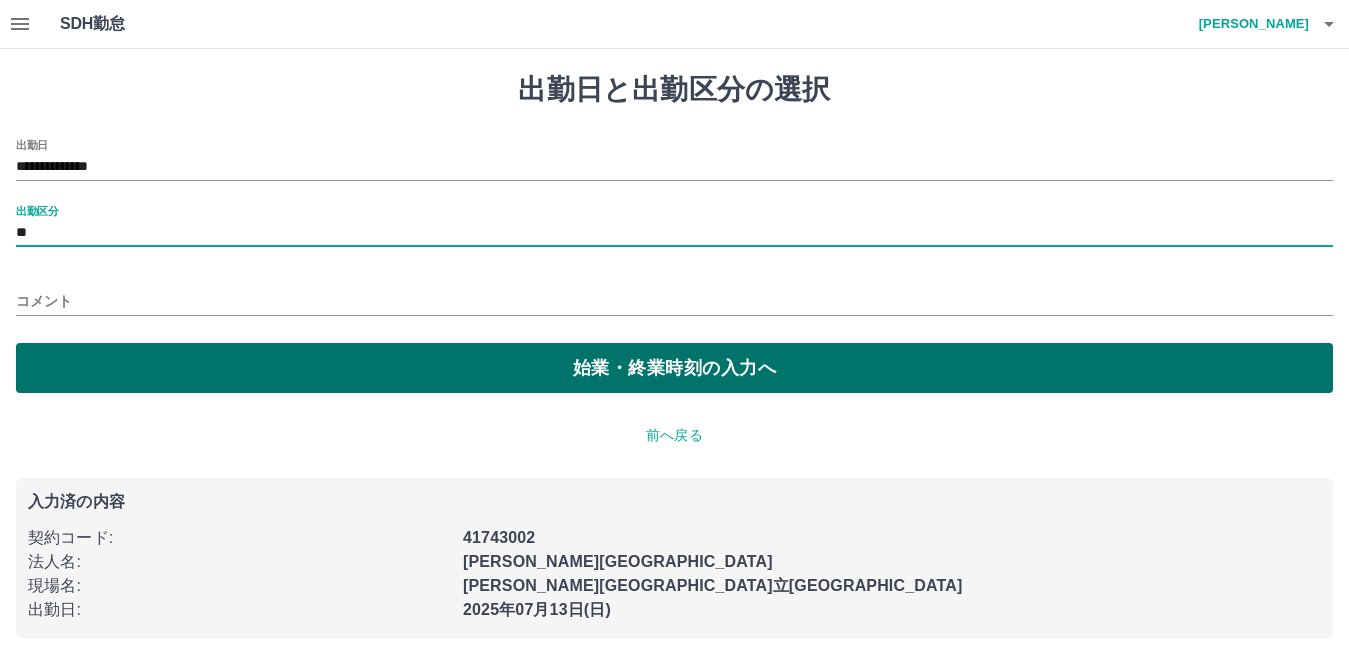 click on "始業・終業時刻の入力へ" at bounding box center [674, 368] 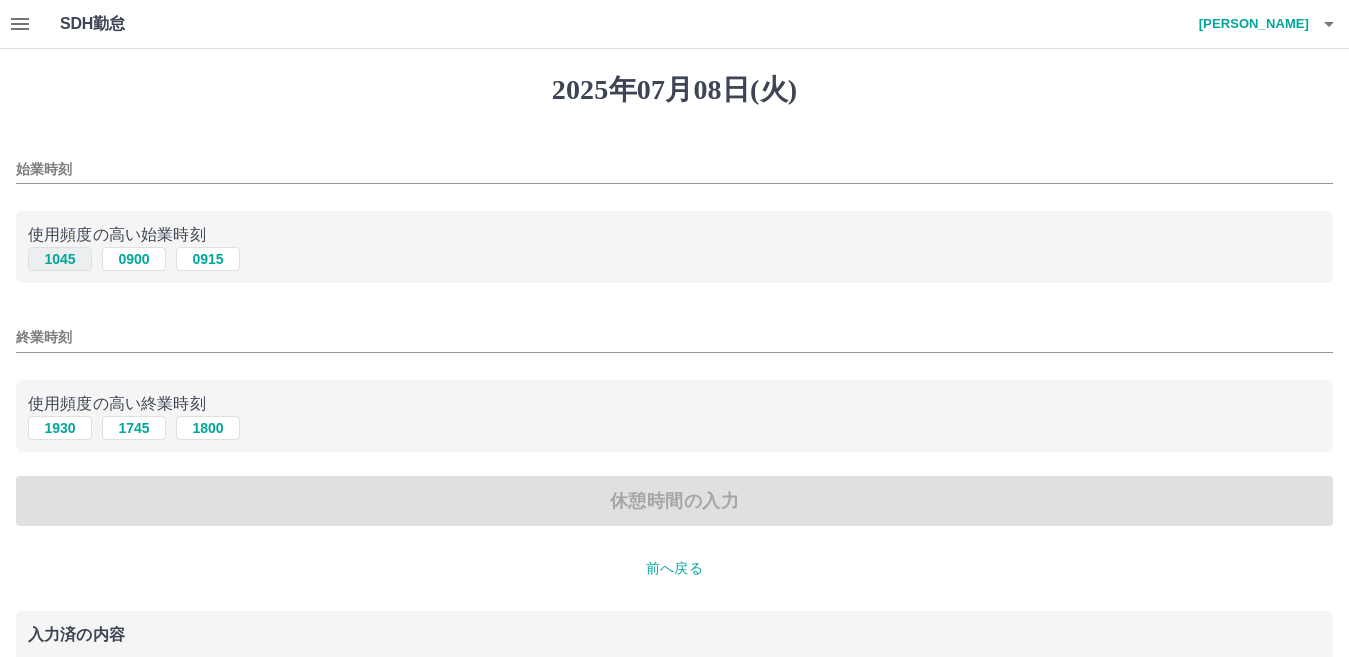 click on "1045" at bounding box center (60, 259) 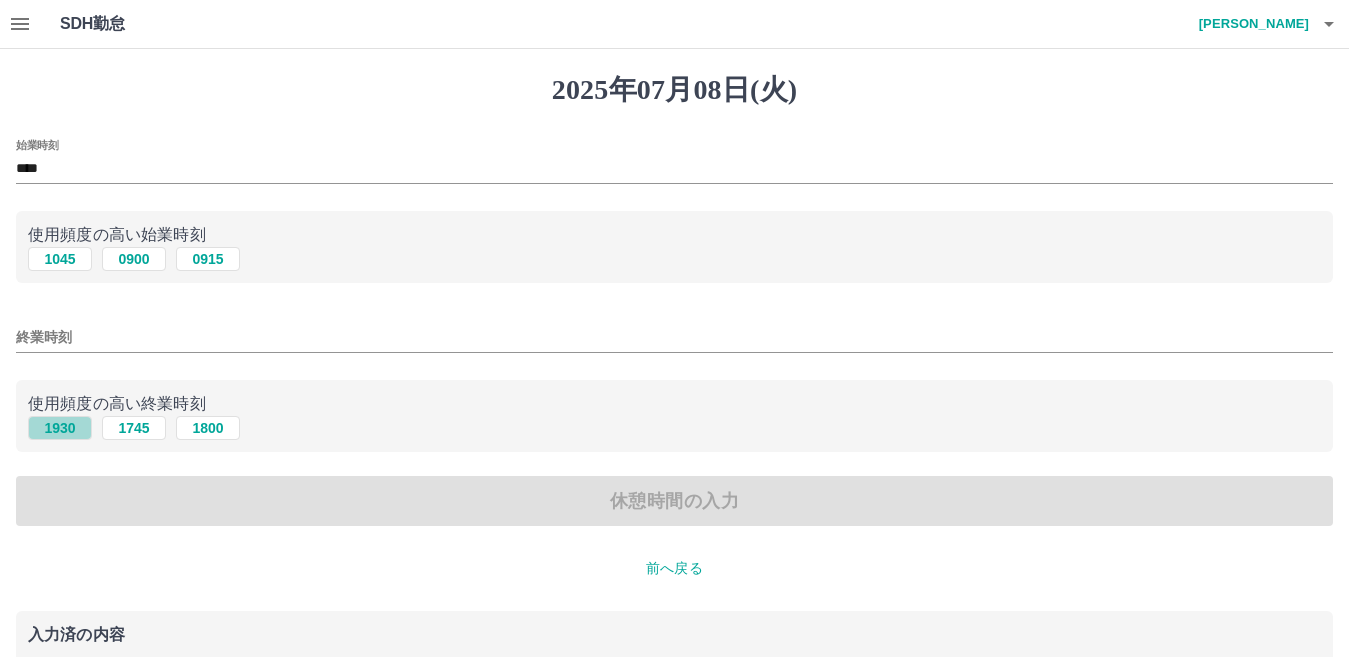 click on "1930" at bounding box center (60, 428) 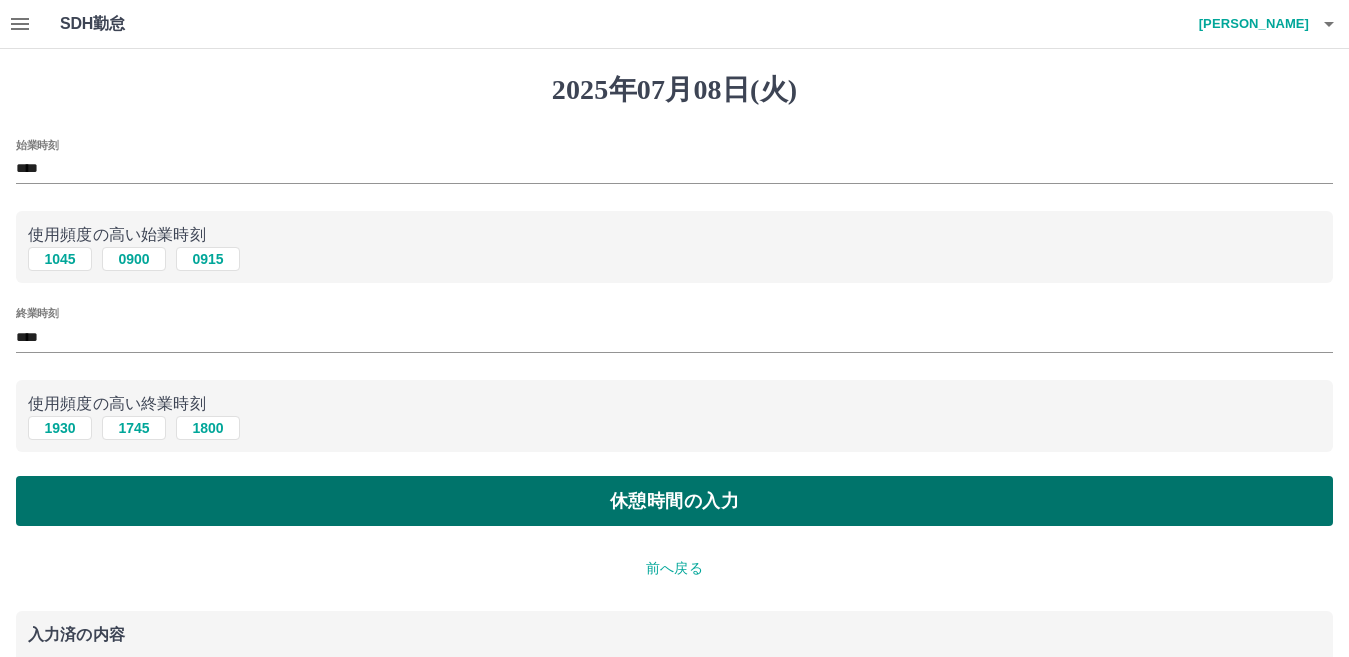 click on "休憩時間の入力" at bounding box center [674, 501] 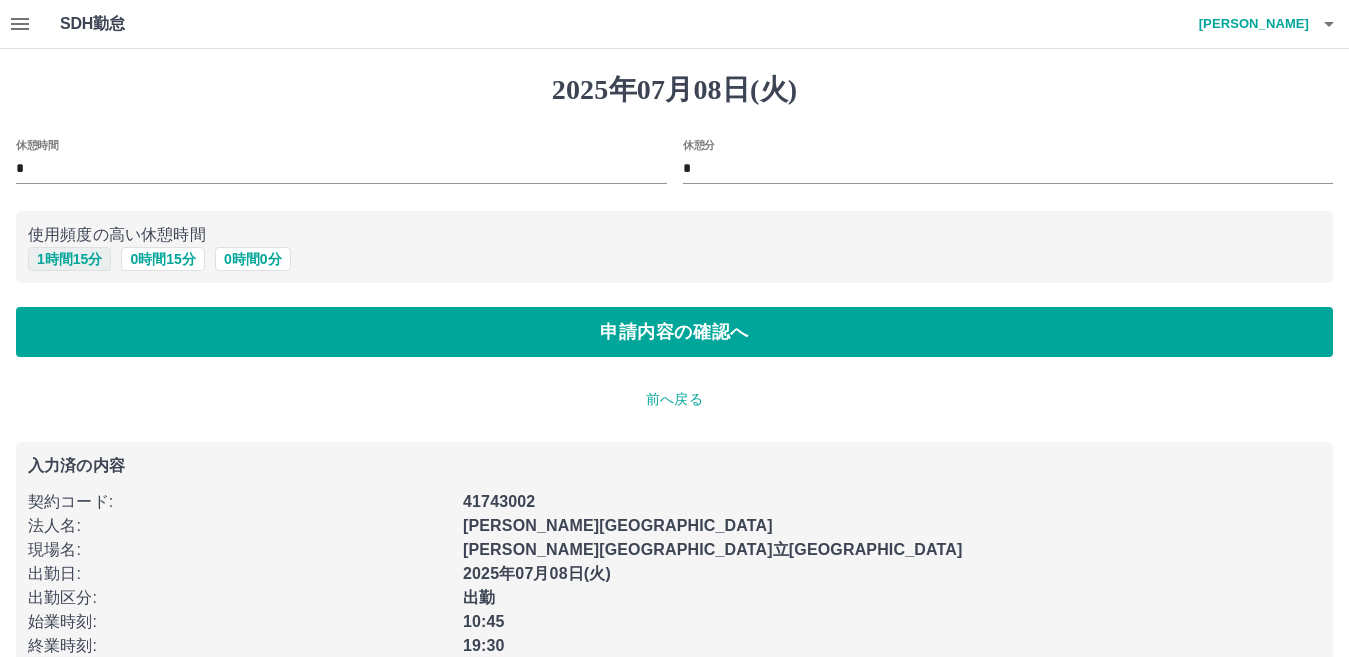 click on "1 時間 15 分" at bounding box center (69, 259) 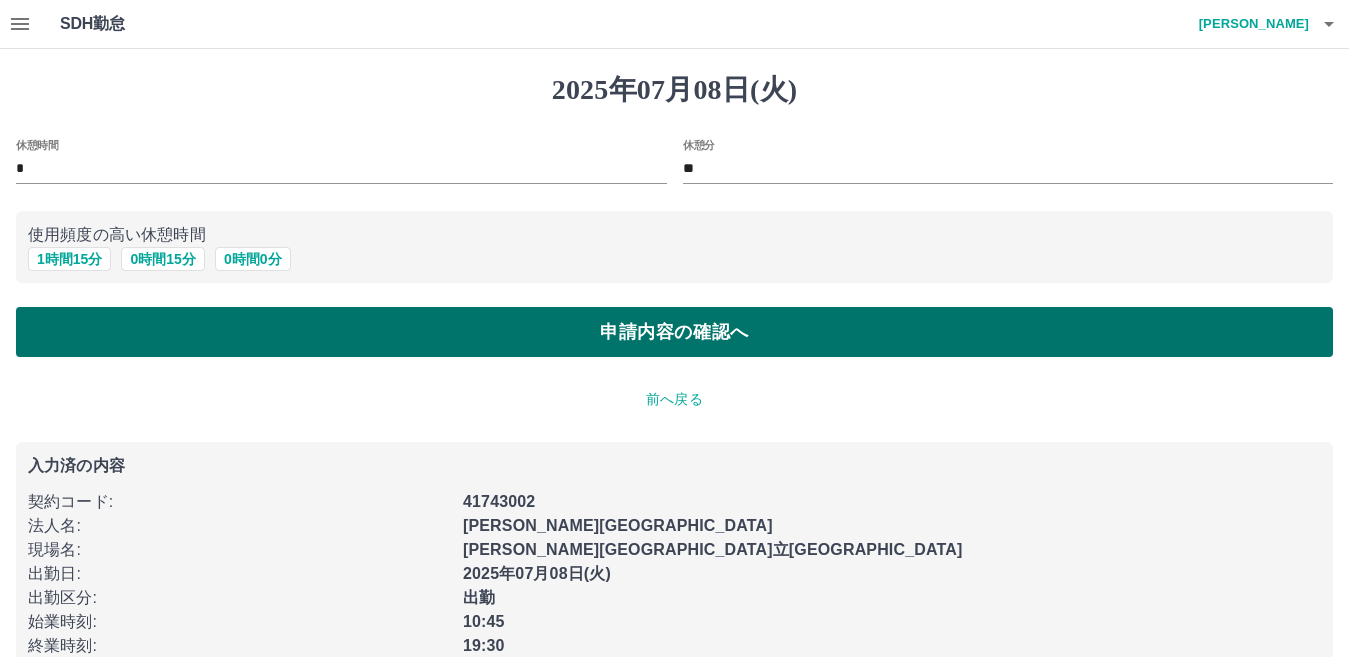 click on "申請内容の確認へ" at bounding box center [674, 332] 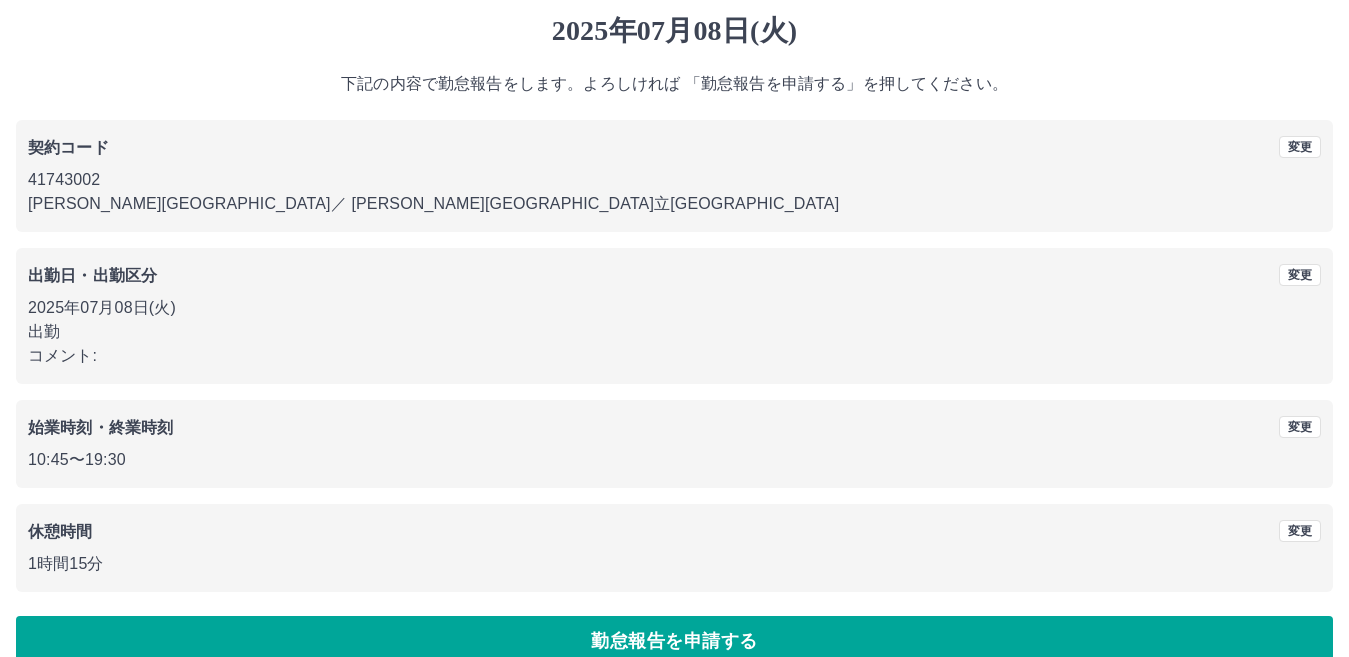 scroll, scrollTop: 92, scrollLeft: 0, axis: vertical 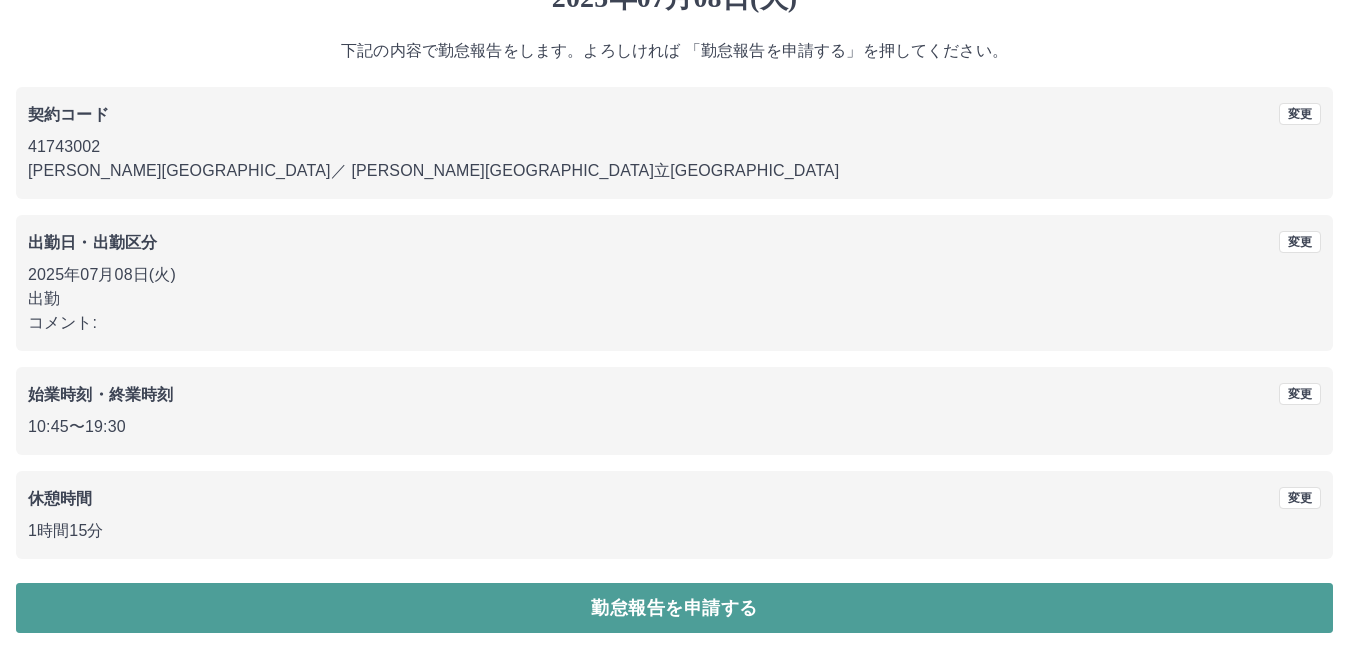 click on "勤怠報告を申請する" at bounding box center [674, 608] 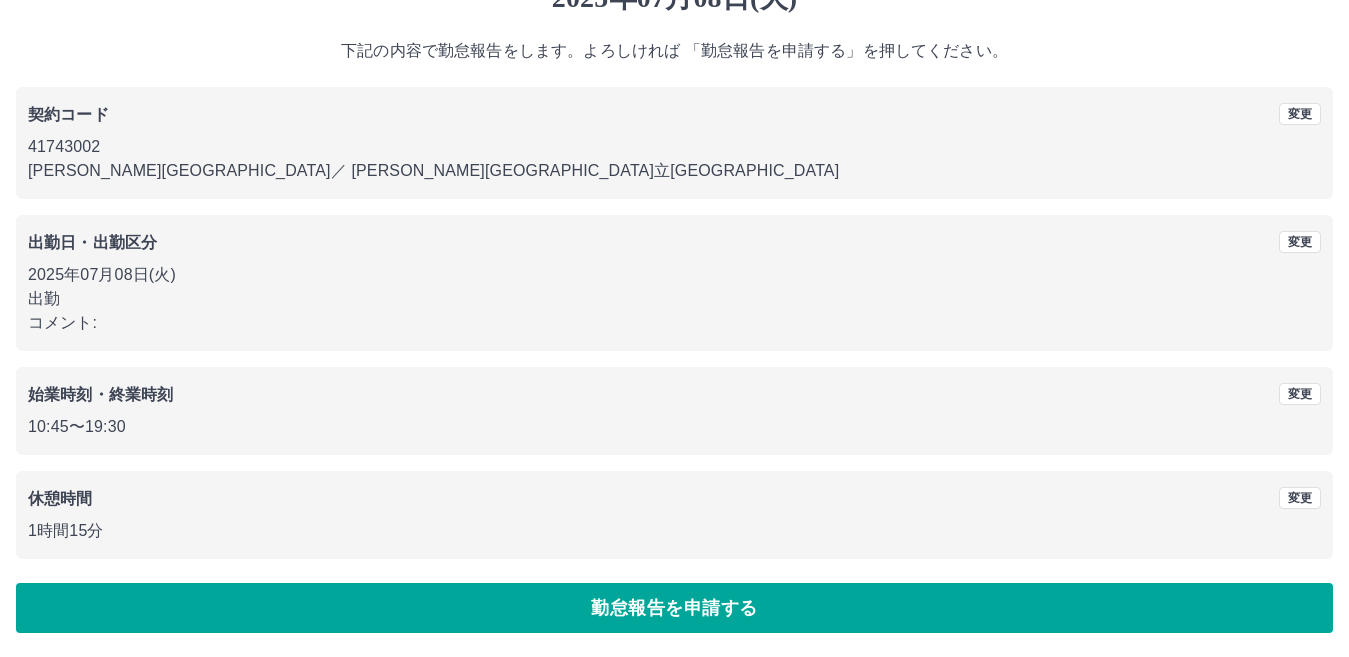 scroll, scrollTop: 0, scrollLeft: 0, axis: both 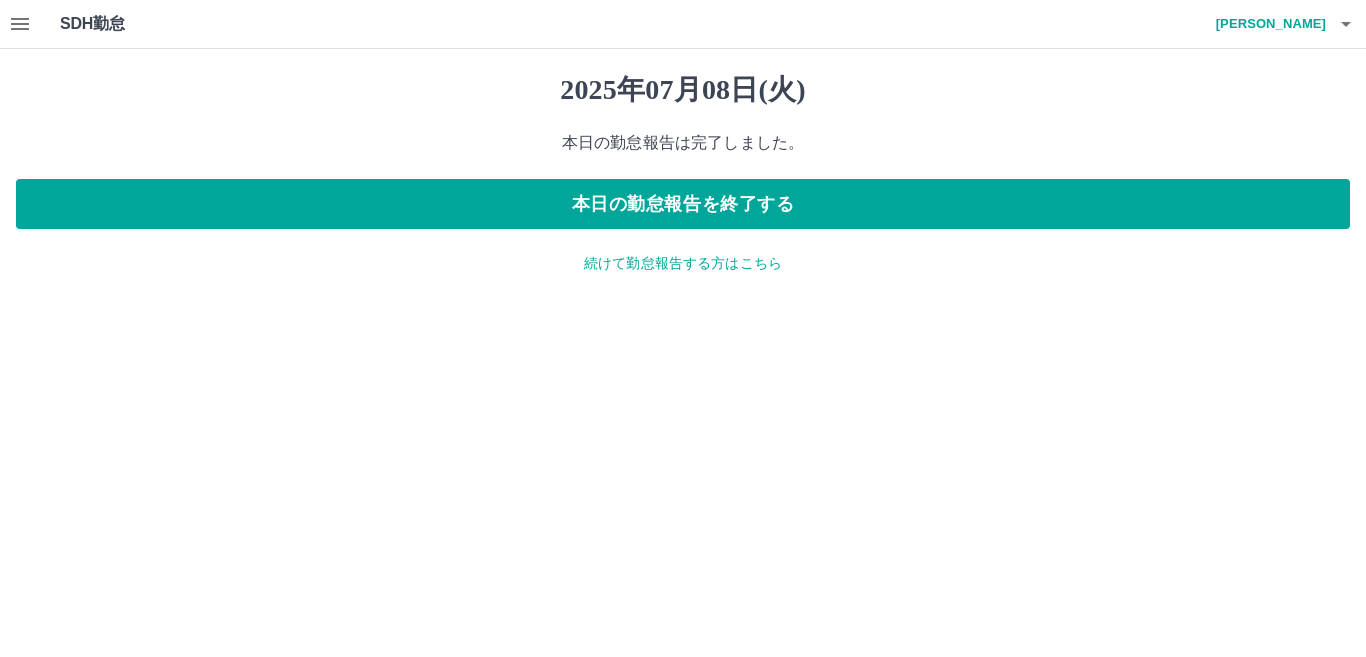 click 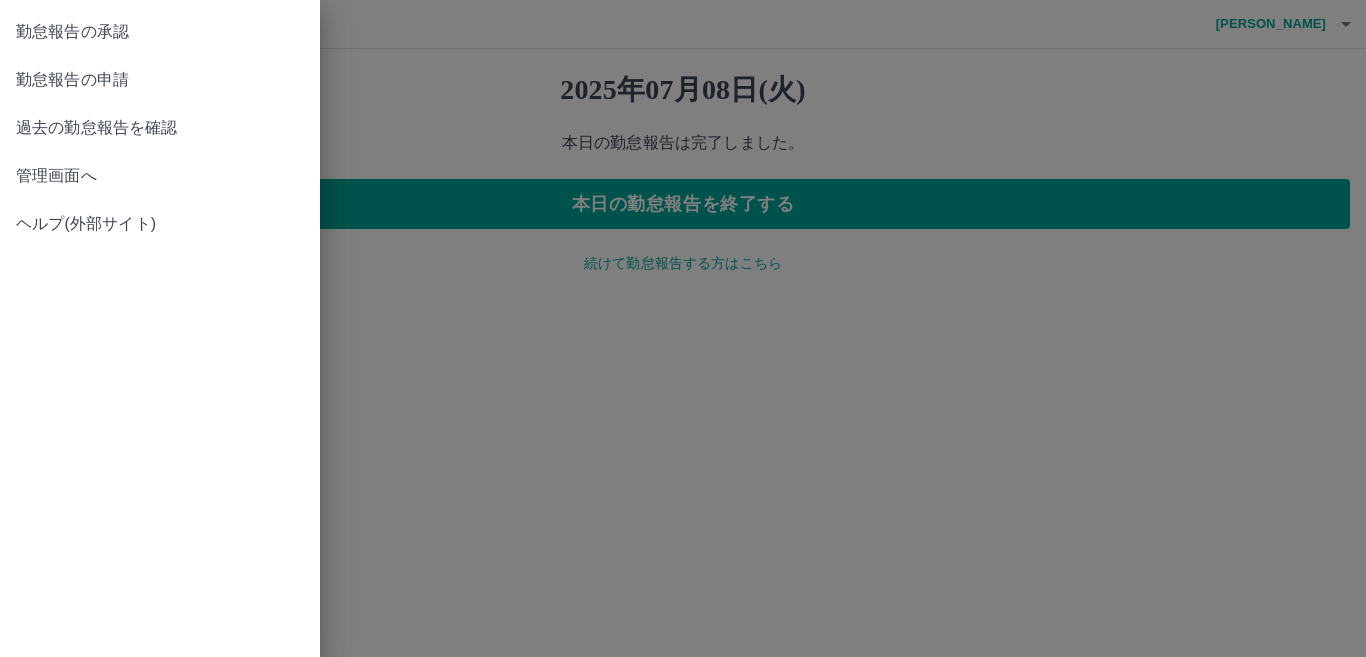 click on "過去の勤怠報告を確認" at bounding box center [160, 128] 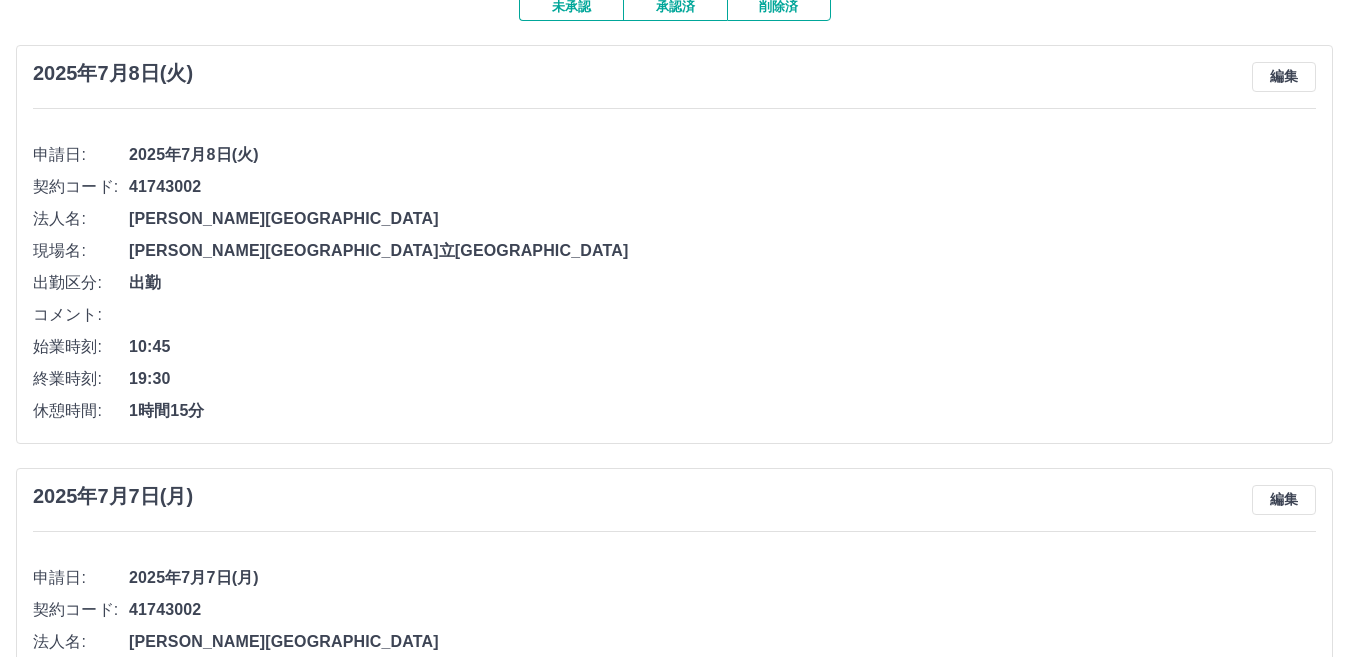 scroll, scrollTop: 0, scrollLeft: 0, axis: both 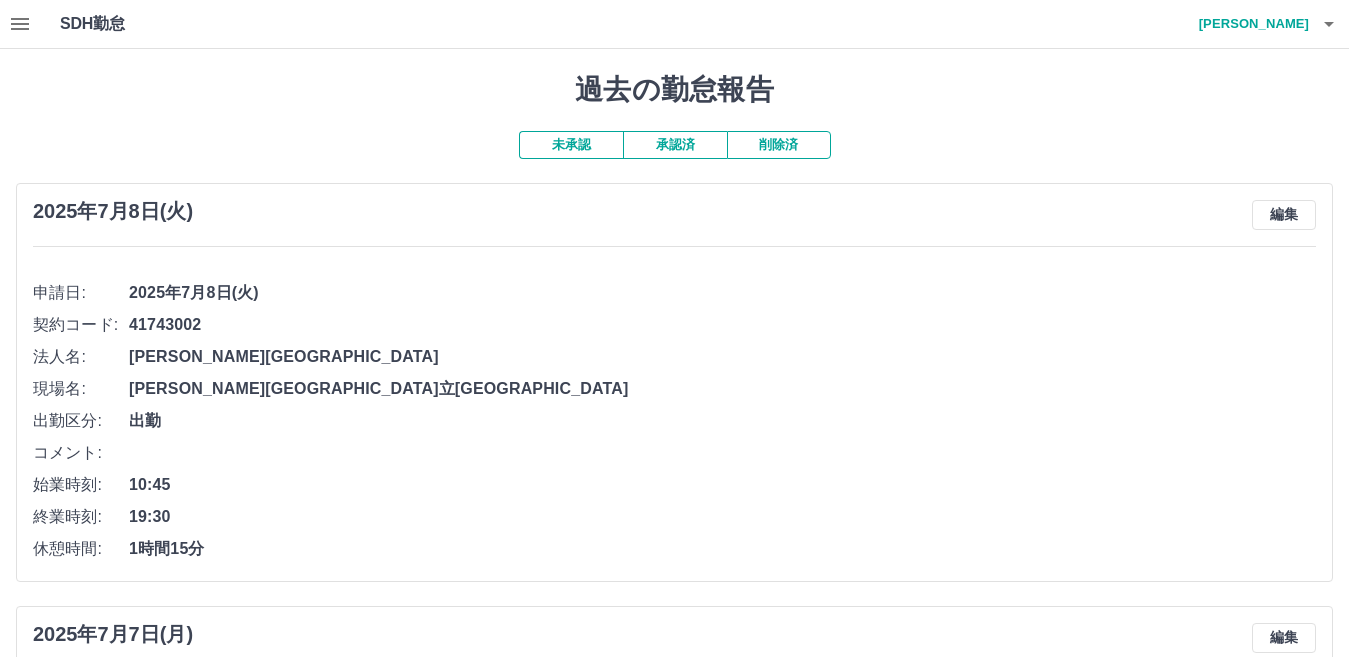 click 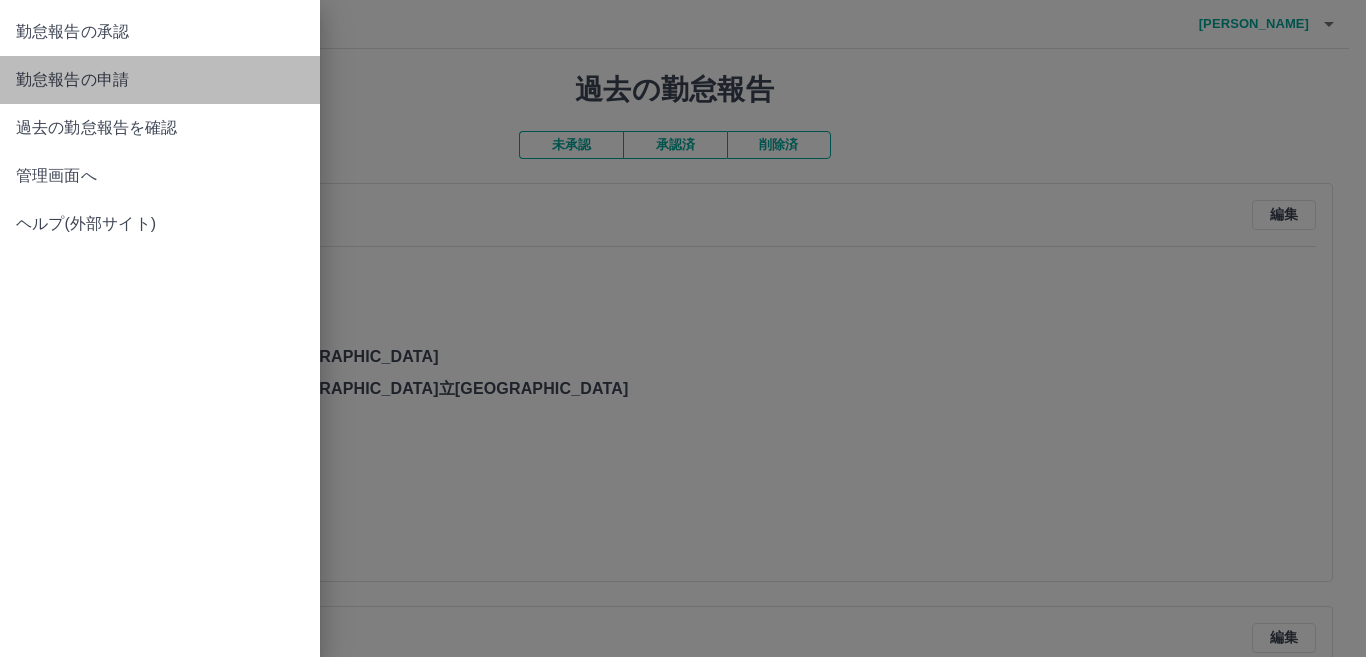 click on "勤怠報告の申請" at bounding box center (160, 80) 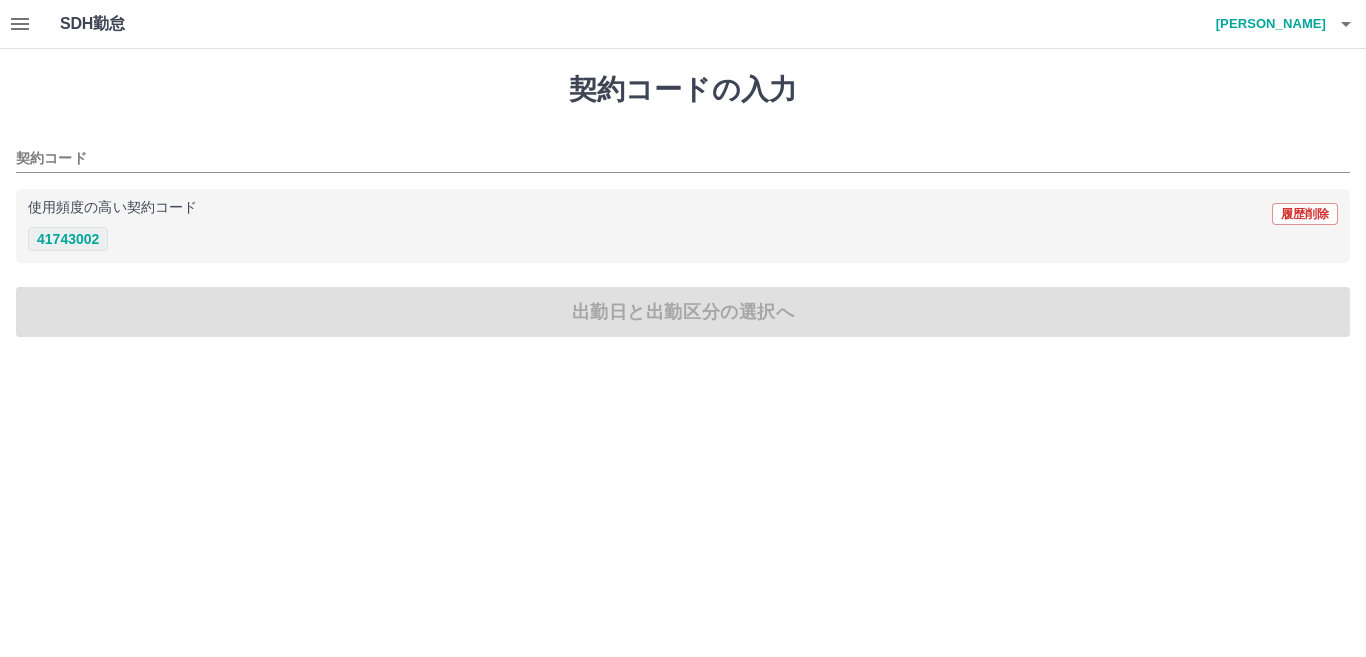 click on "41743002" at bounding box center (68, 239) 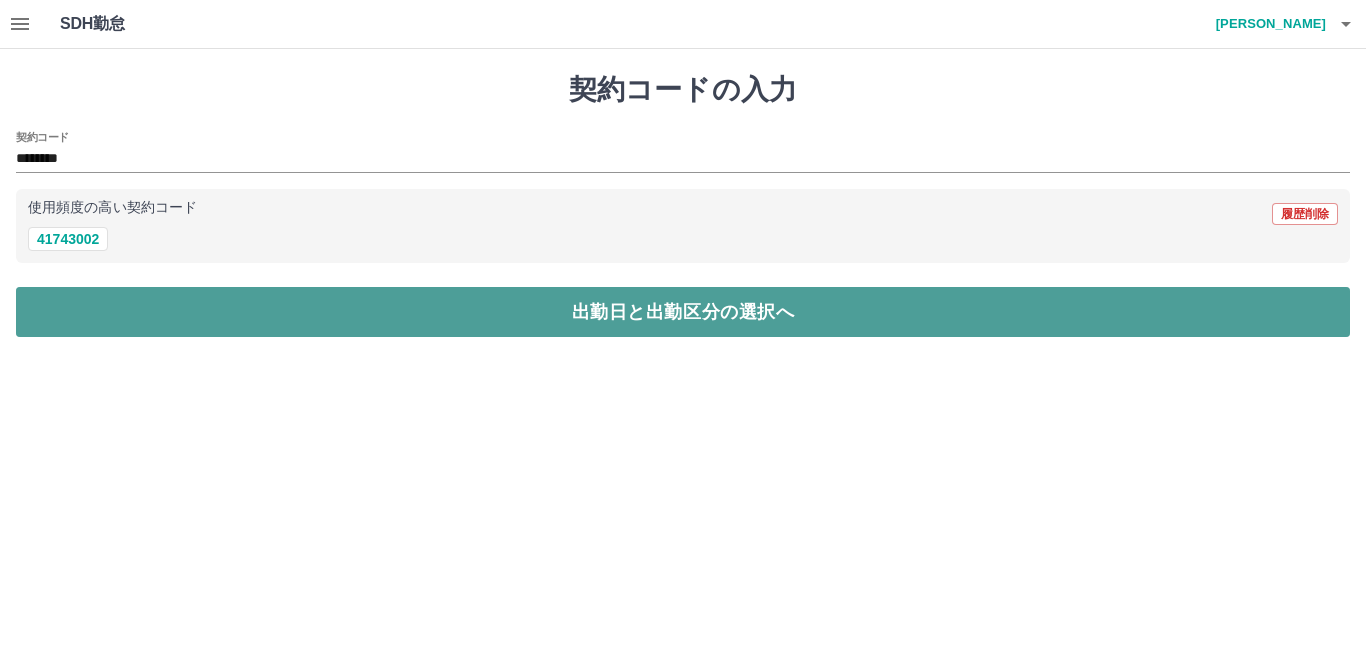 click on "出勤日と出勤区分の選択へ" at bounding box center [683, 312] 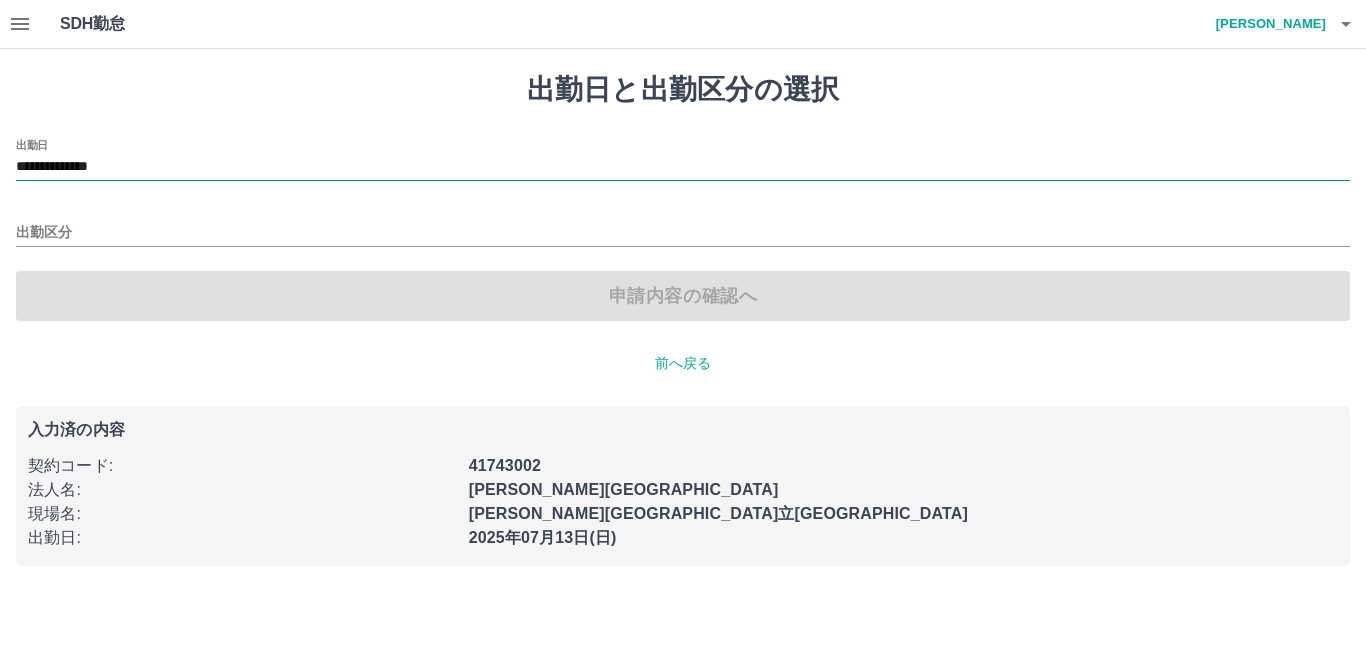 click on "**********" at bounding box center [683, 167] 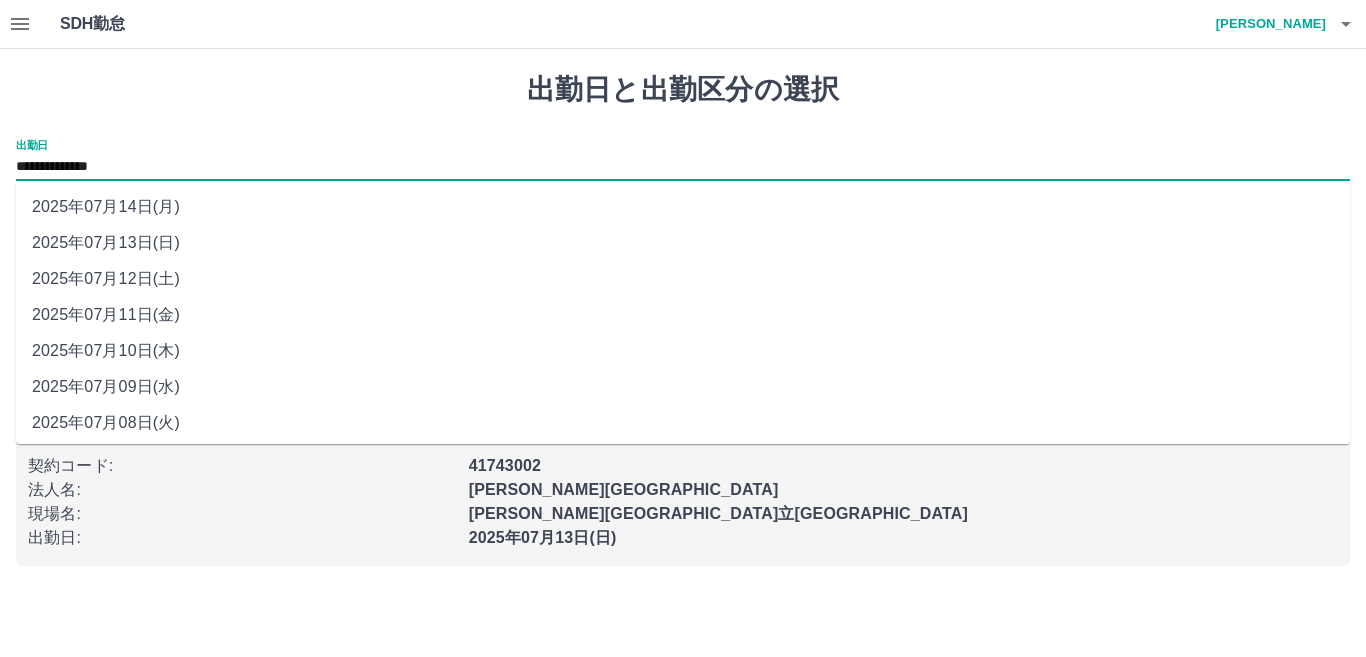 click on "2025年07月09日(水)" at bounding box center (683, 387) 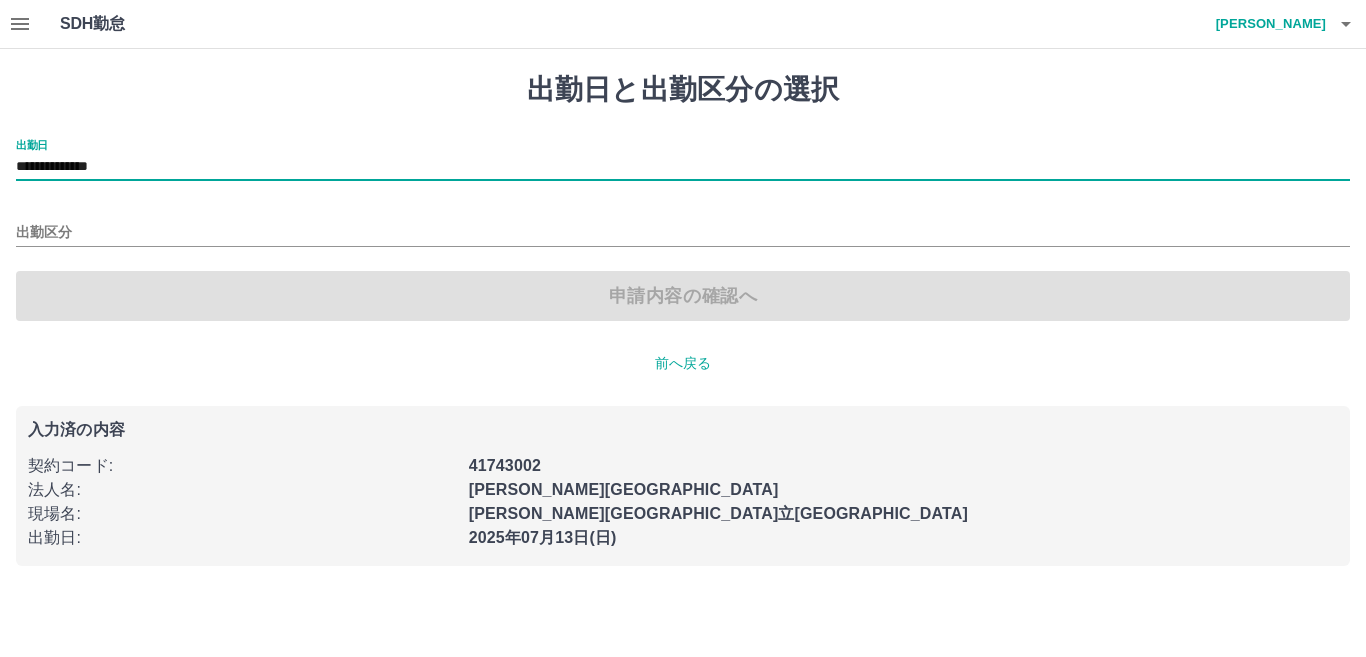type on "**********" 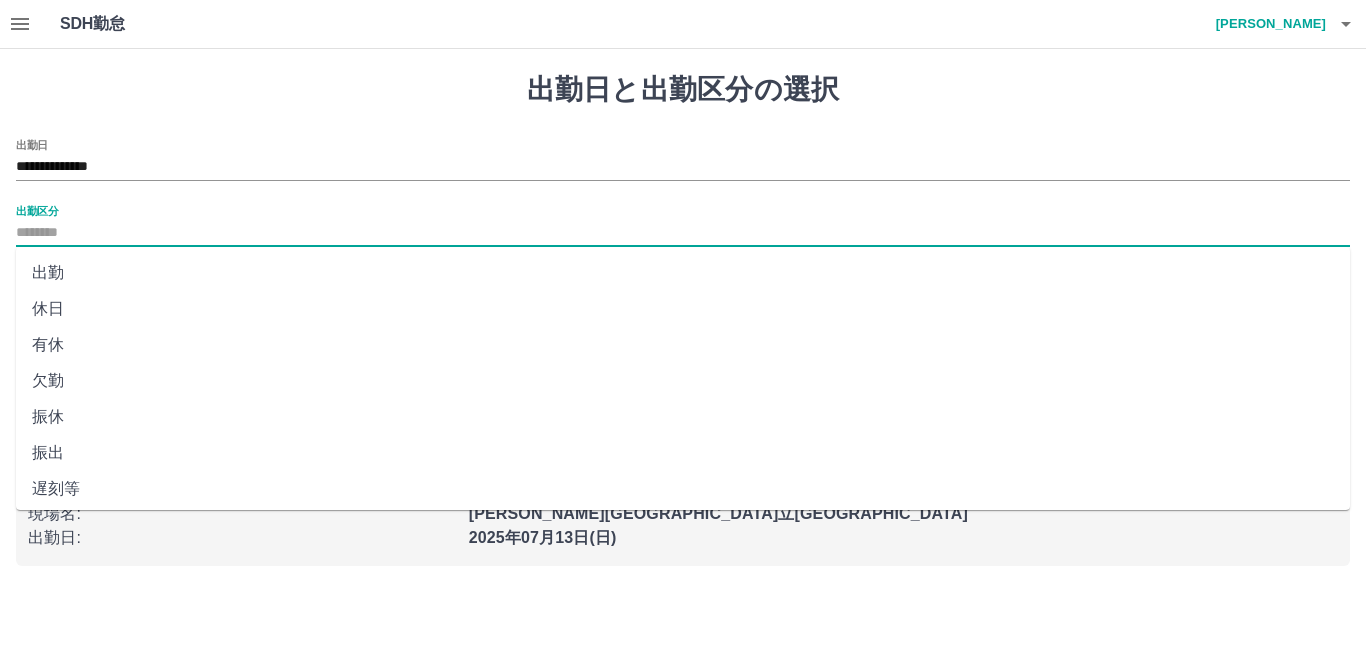 click on "出勤区分" at bounding box center (683, 233) 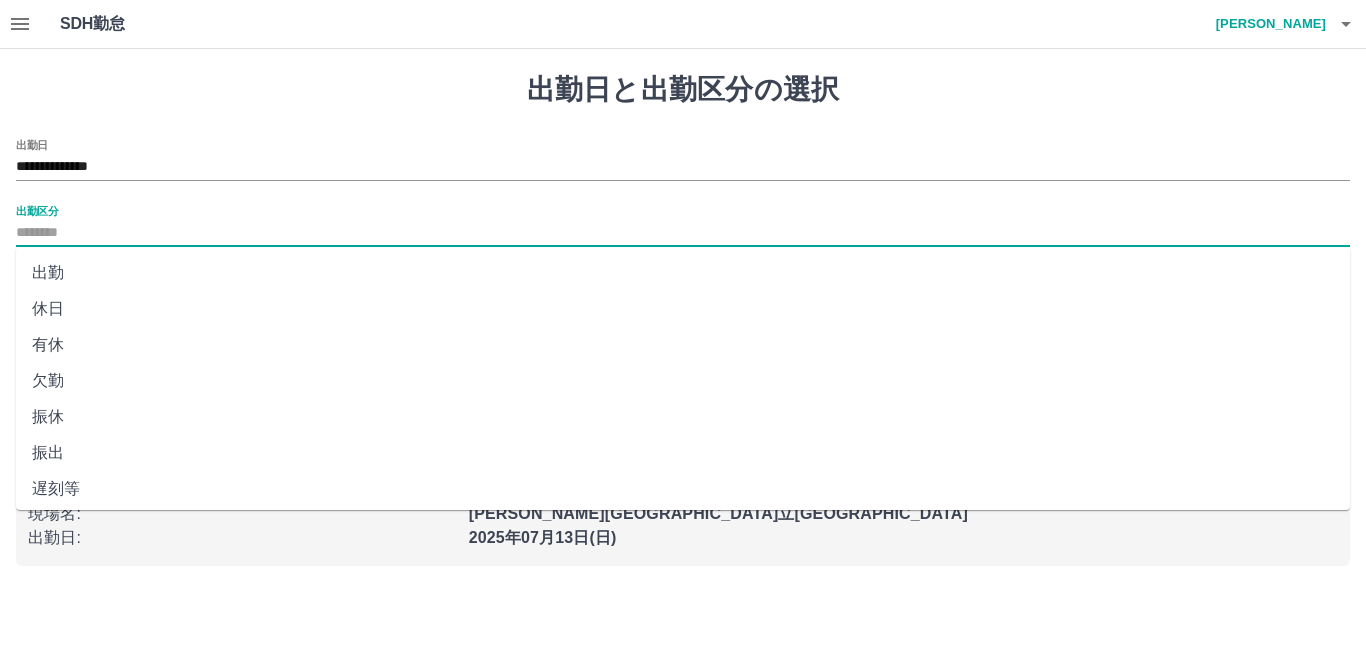 click on "出勤" at bounding box center [683, 273] 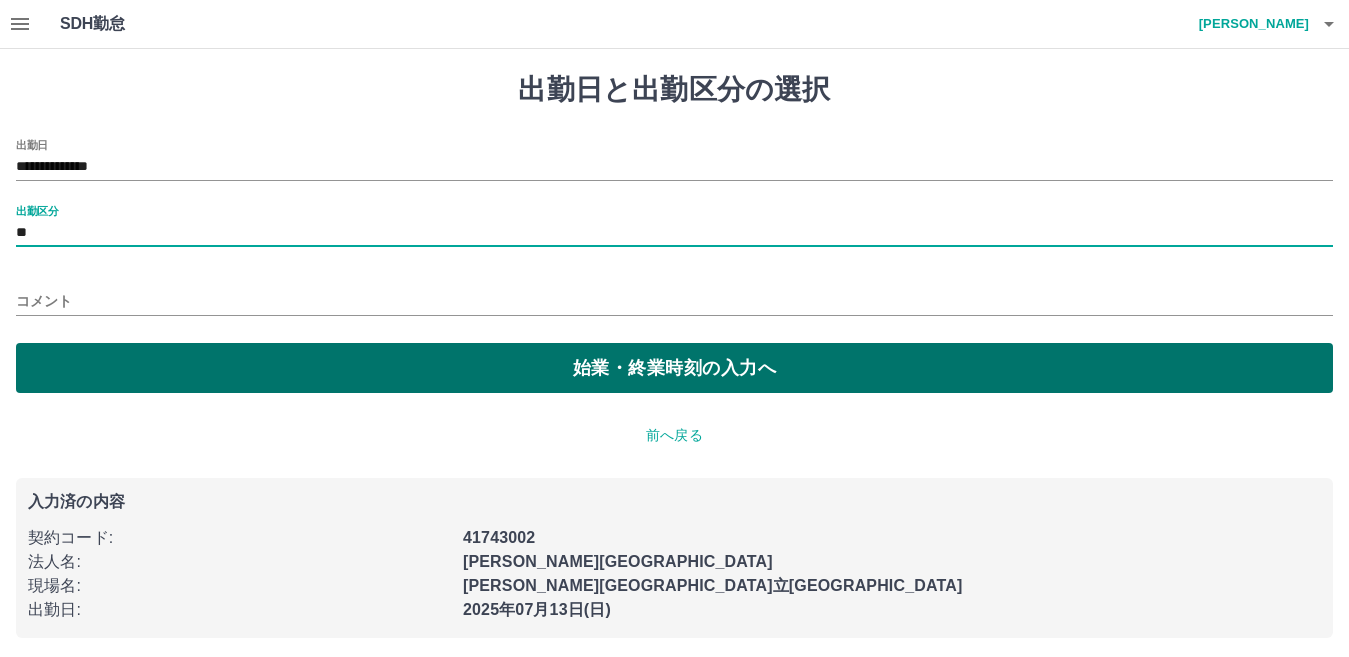 click on "始業・終業時刻の入力へ" at bounding box center (674, 368) 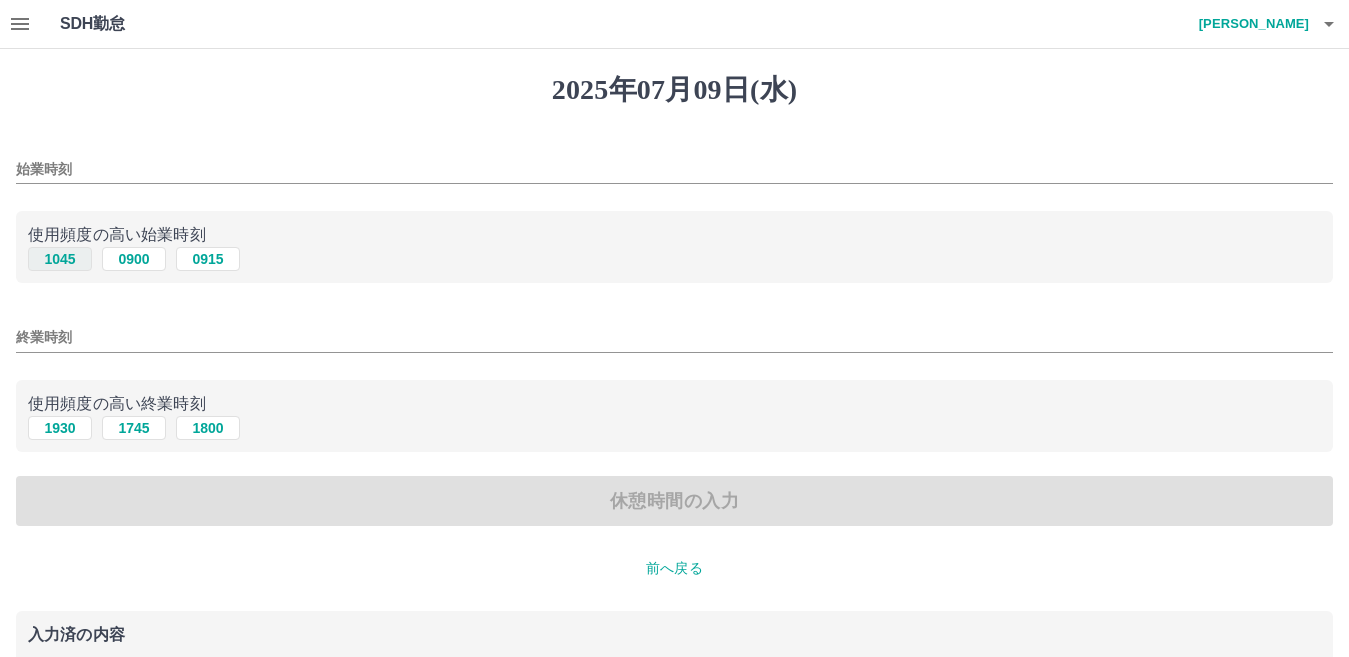 click on "1045" at bounding box center [60, 259] 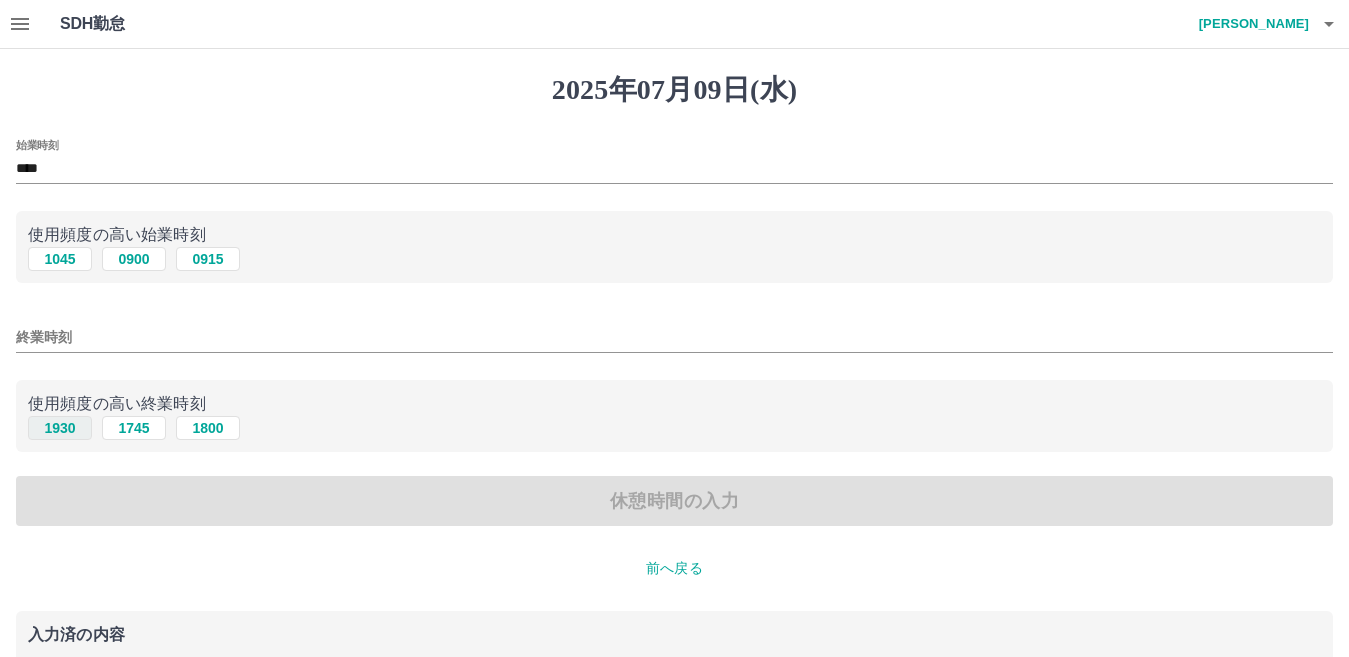 click on "1930" at bounding box center (60, 428) 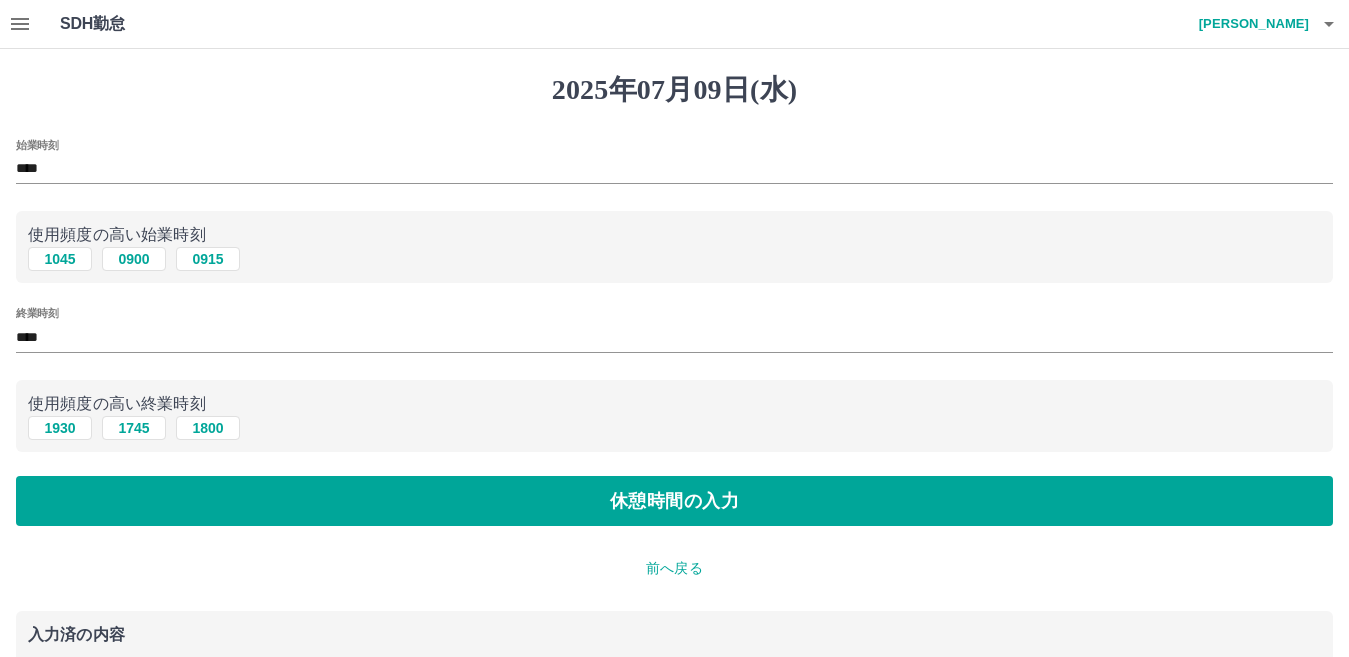 click on "始業時刻 **** 使用頻度の高い始業時刻 1045 0900 0915 終業時刻 **** 使用頻度の高い終業時刻 1930 1745 1800 休憩時間の入力" at bounding box center [674, 333] 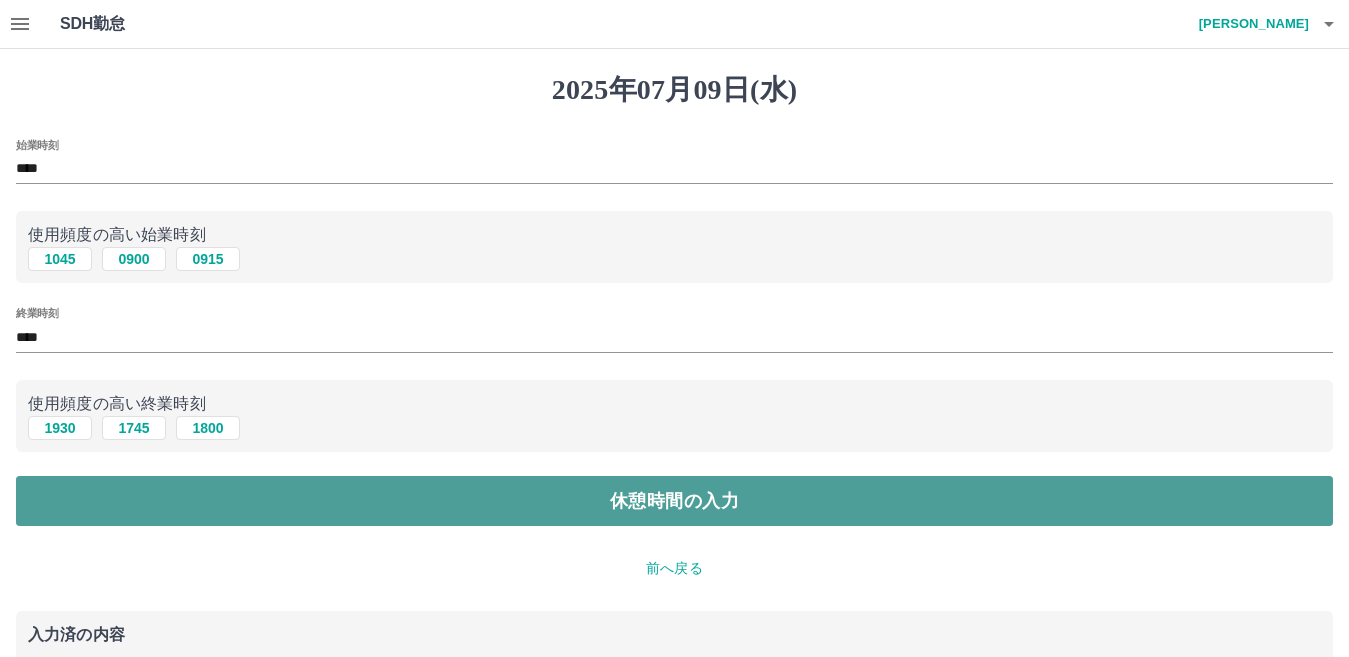 click on "休憩時間の入力" at bounding box center [674, 501] 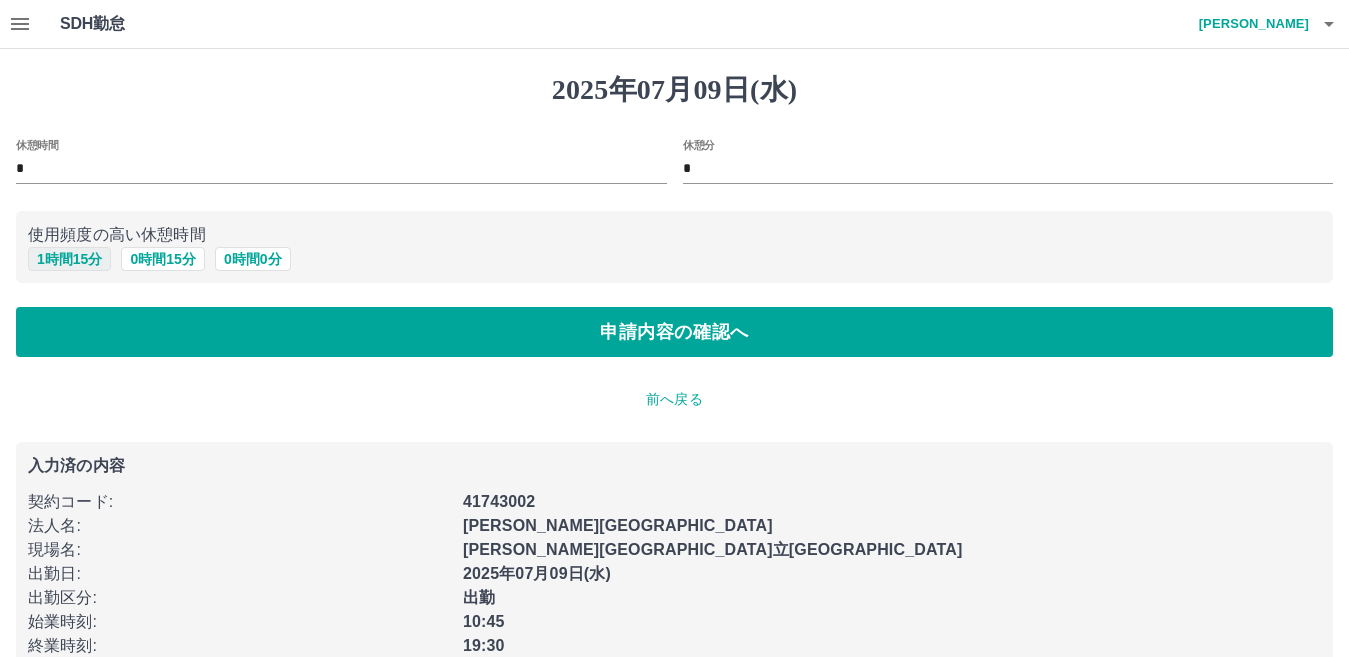 click on "1 時間 15 分" at bounding box center [69, 259] 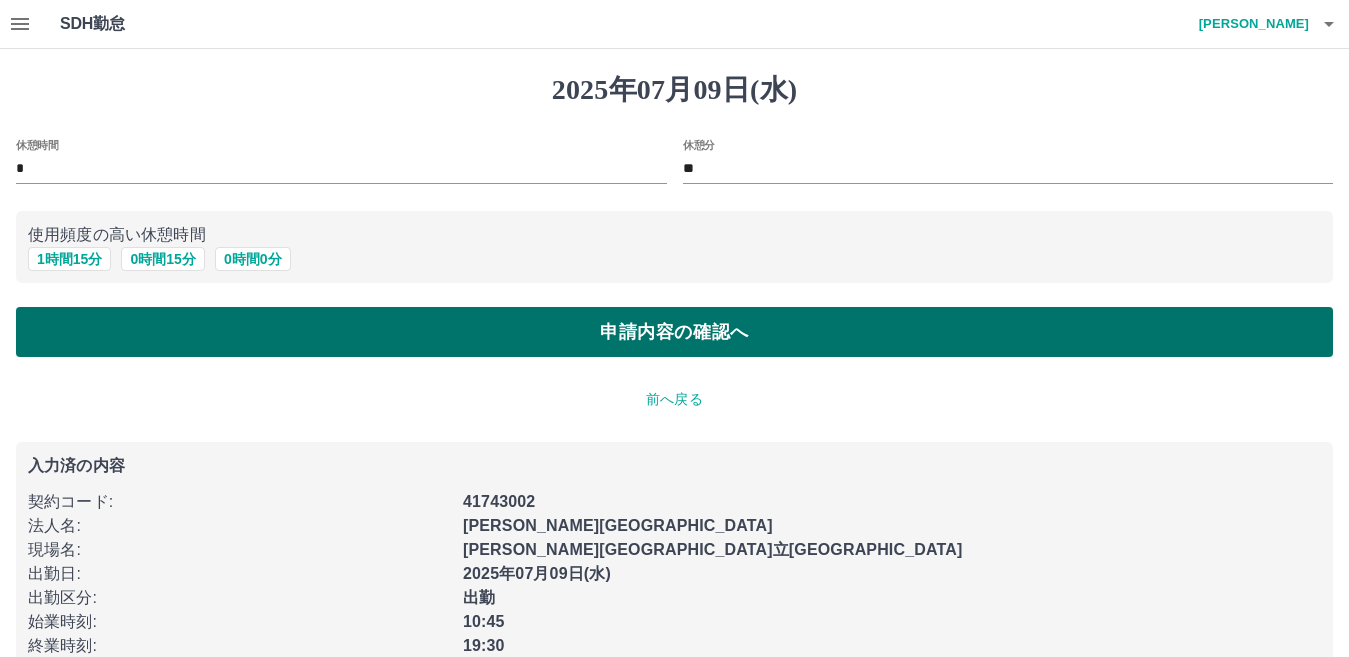 click on "申請内容の確認へ" at bounding box center (674, 332) 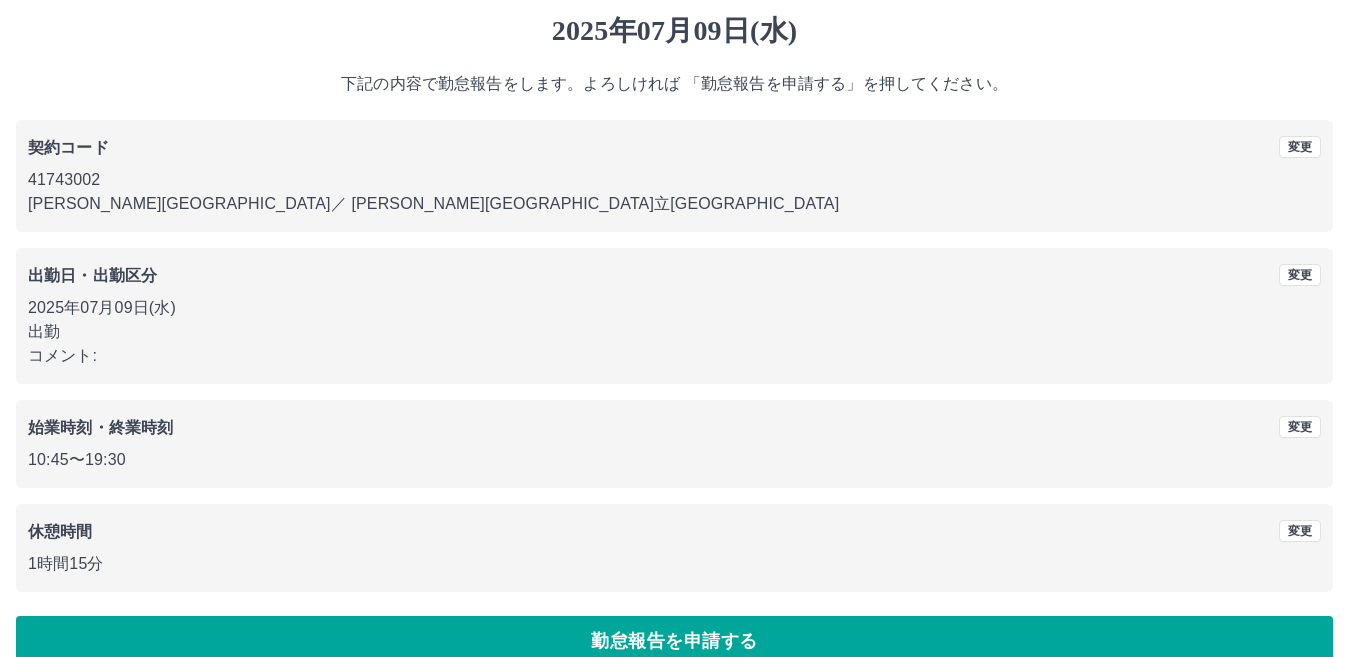 scroll, scrollTop: 92, scrollLeft: 0, axis: vertical 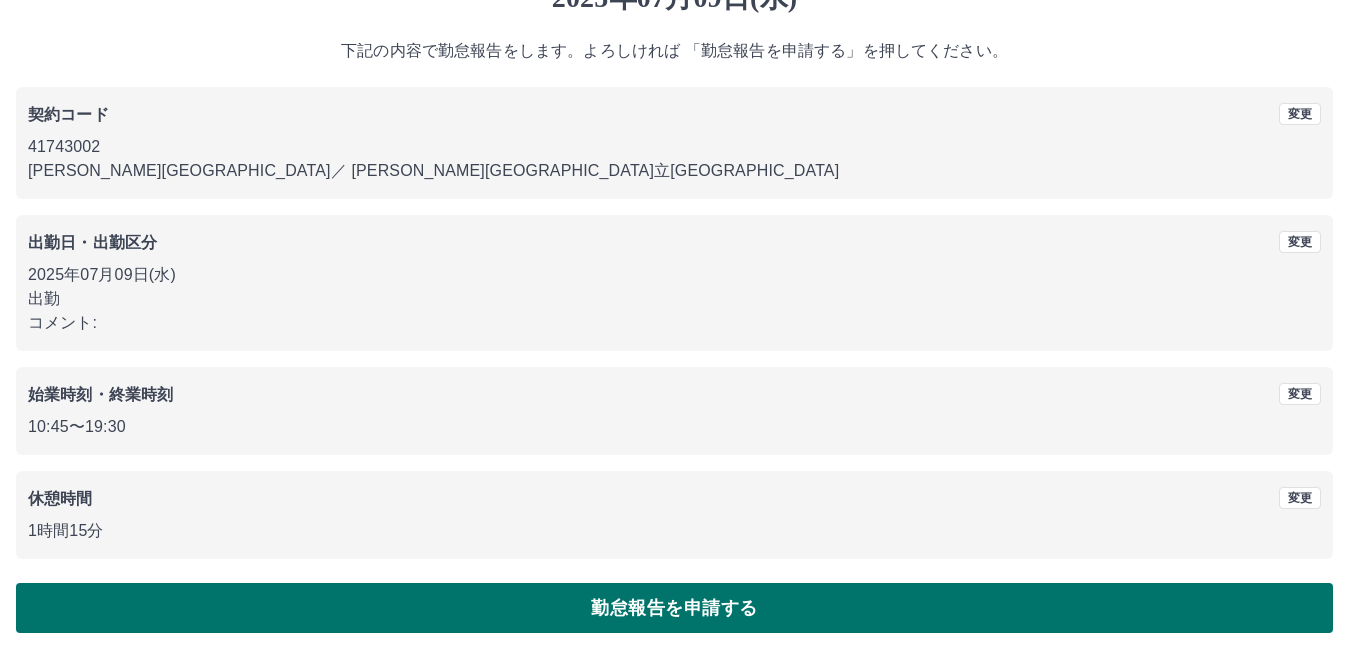 click on "勤怠報告を申請する" at bounding box center (674, 608) 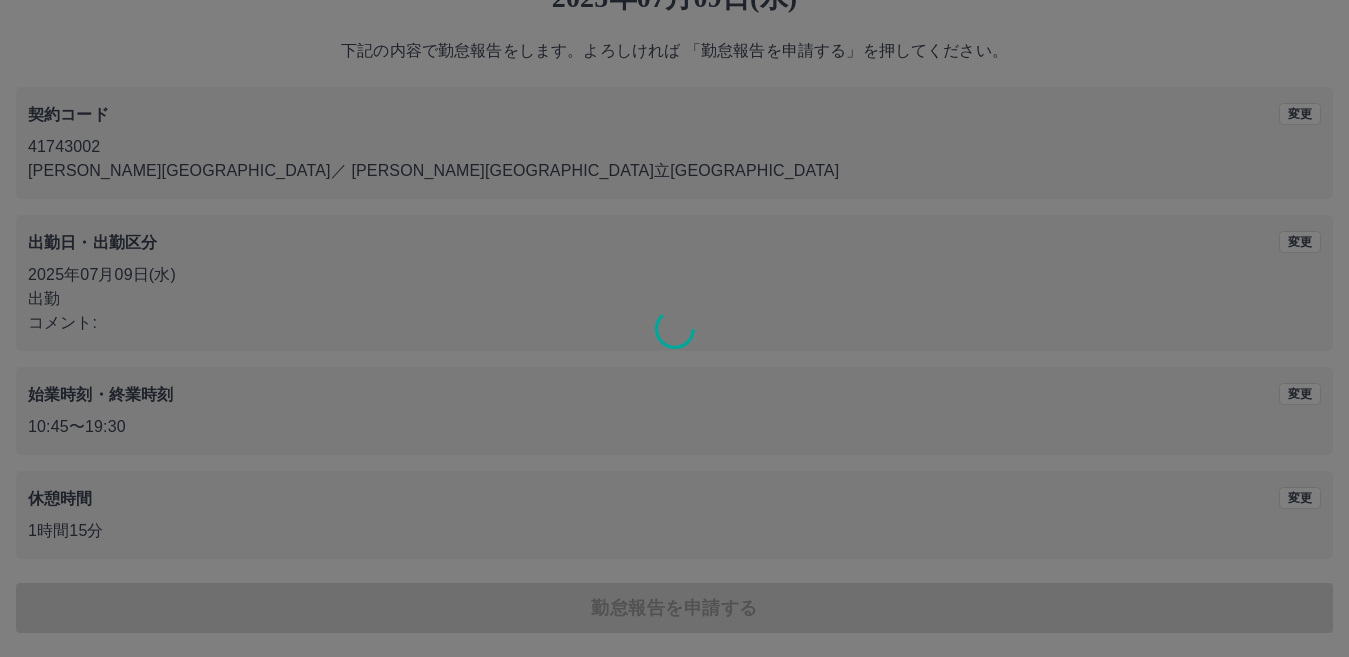 scroll, scrollTop: 0, scrollLeft: 0, axis: both 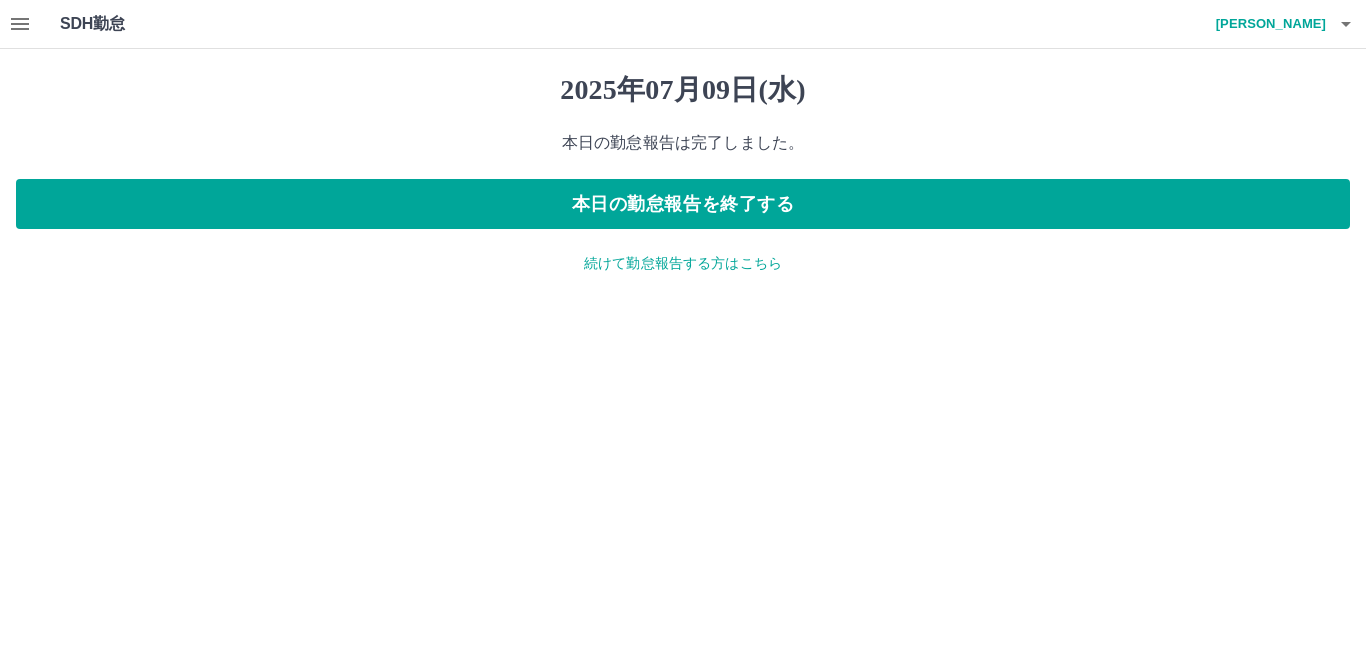 click on "続けて勤怠報告する方はこちら" at bounding box center (683, 263) 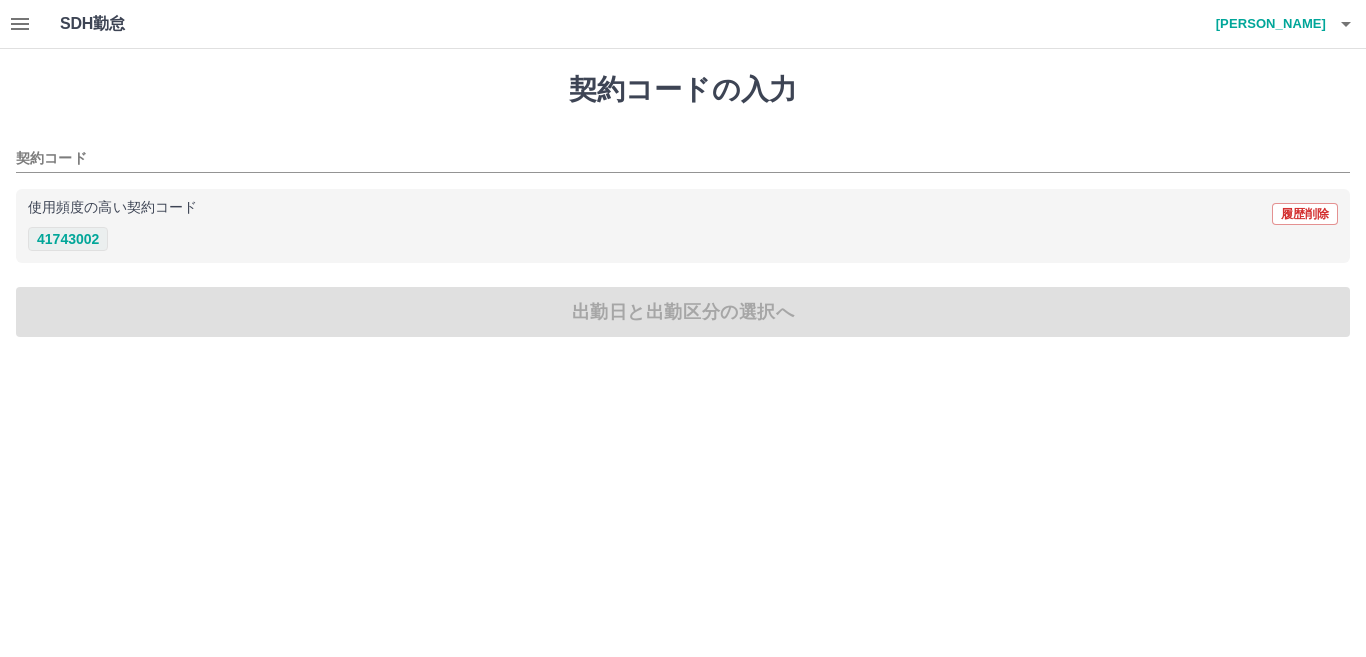click on "41743002" at bounding box center (68, 239) 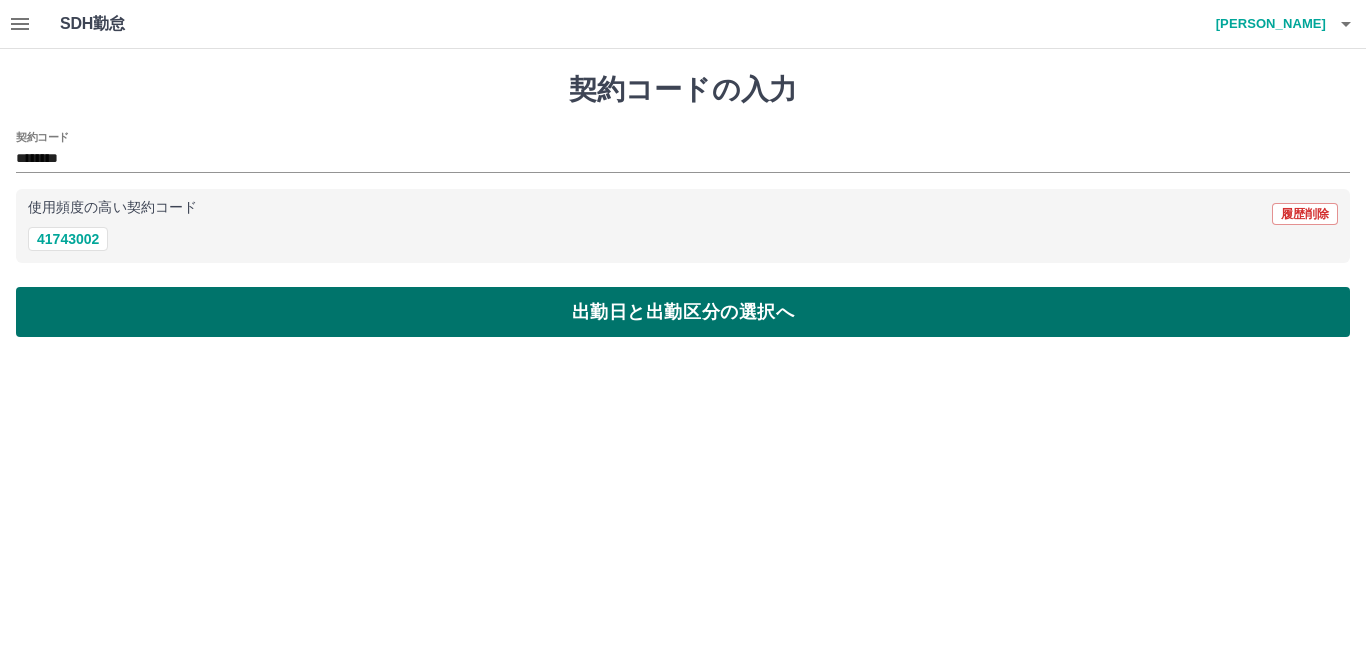 click on "出勤日と出勤区分の選択へ" at bounding box center (683, 312) 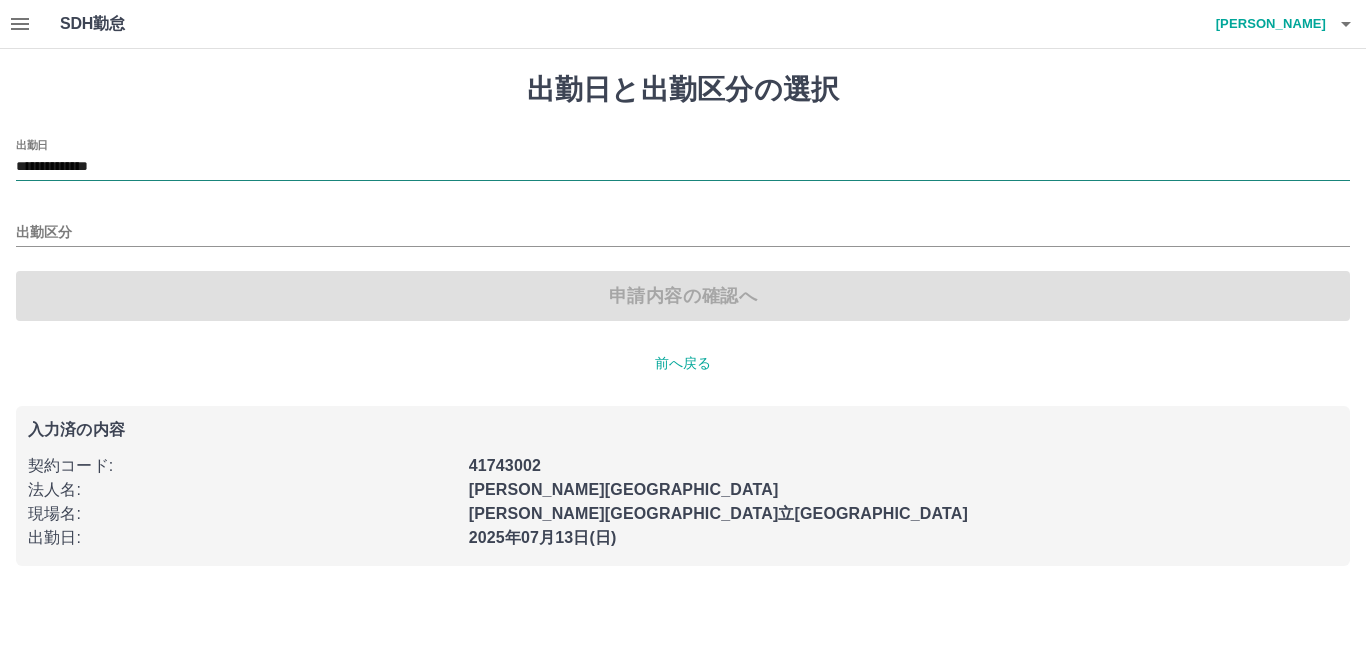 click on "**********" at bounding box center [683, 167] 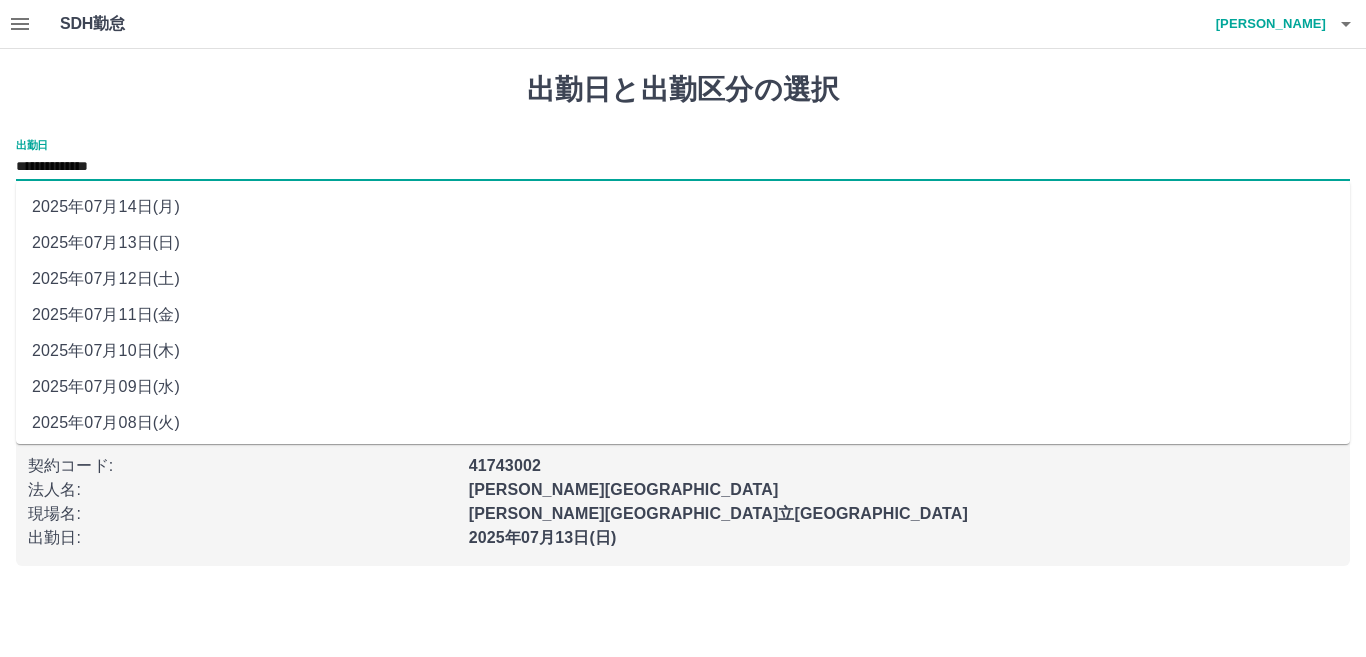 click on "2025年07月10日(木)" at bounding box center (683, 351) 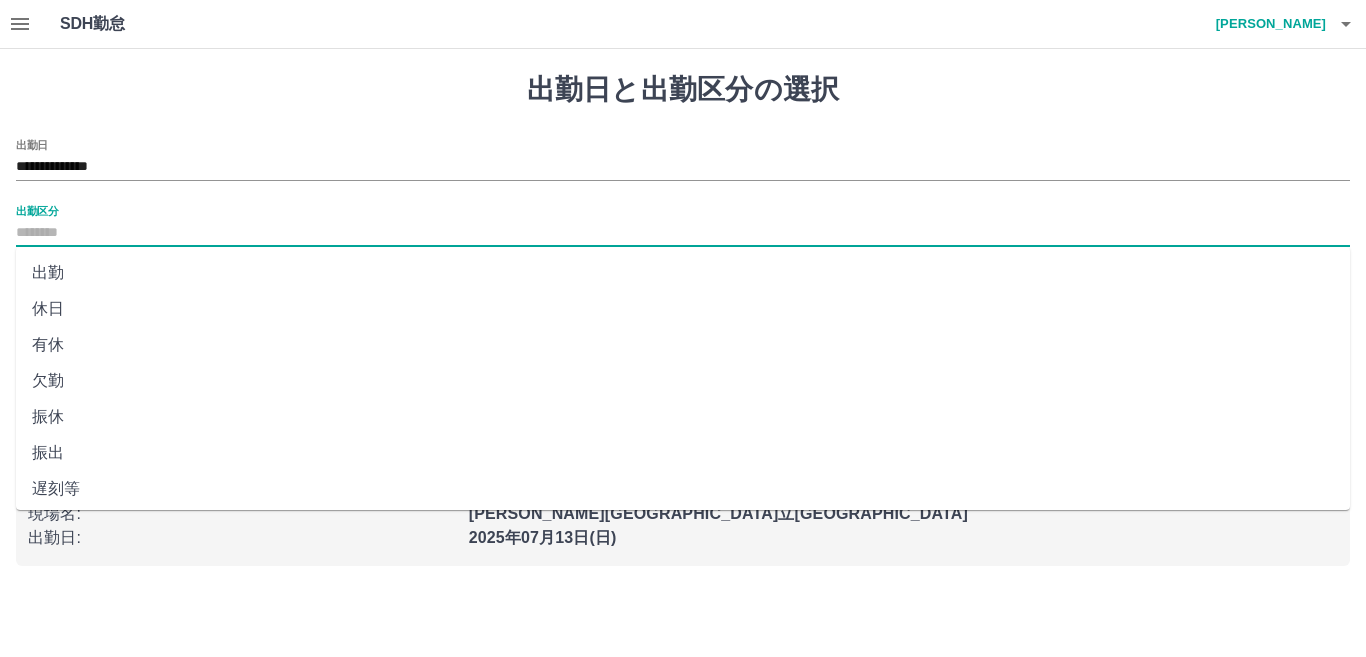click on "出勤区分" at bounding box center (683, 233) 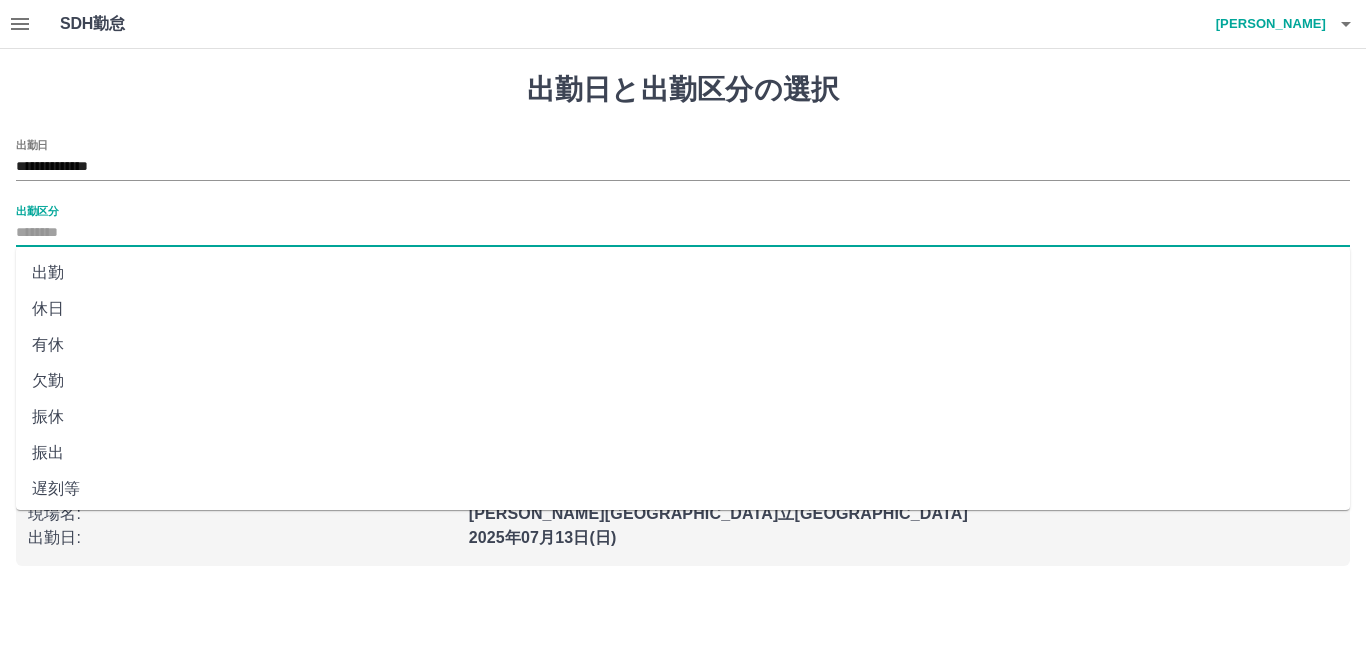 click on "休日" at bounding box center (683, 309) 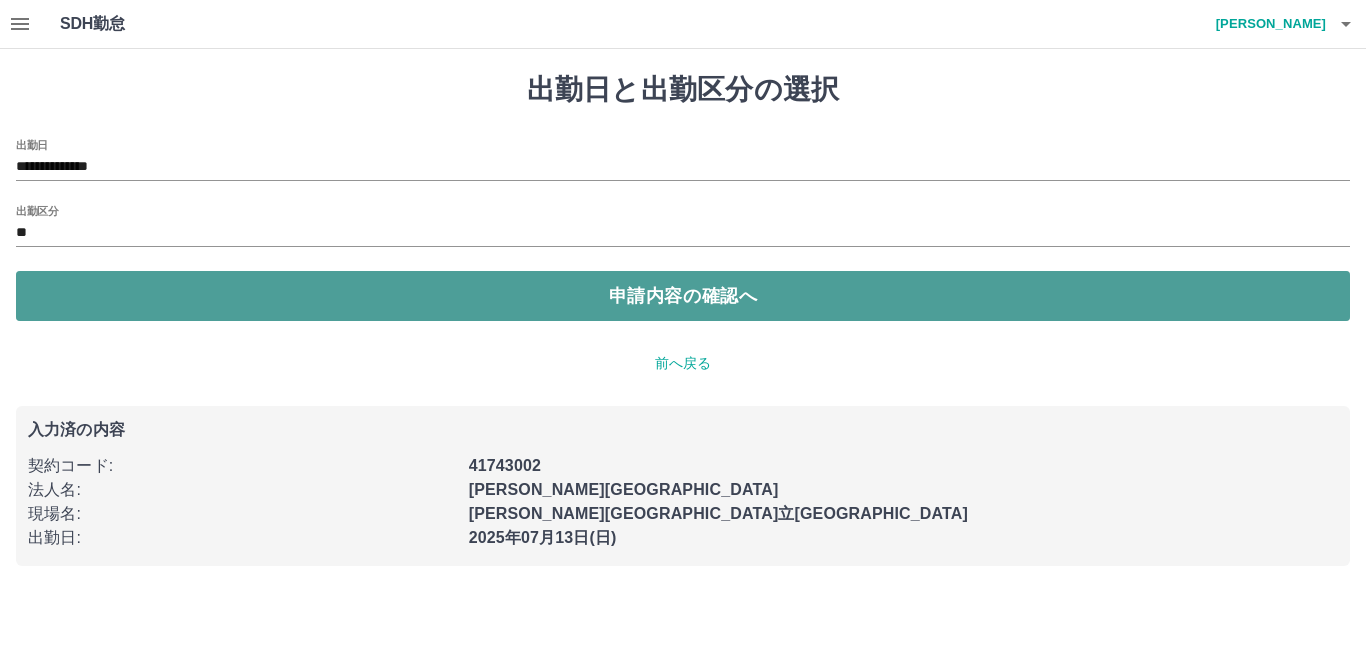 click on "申請内容の確認へ" at bounding box center [683, 296] 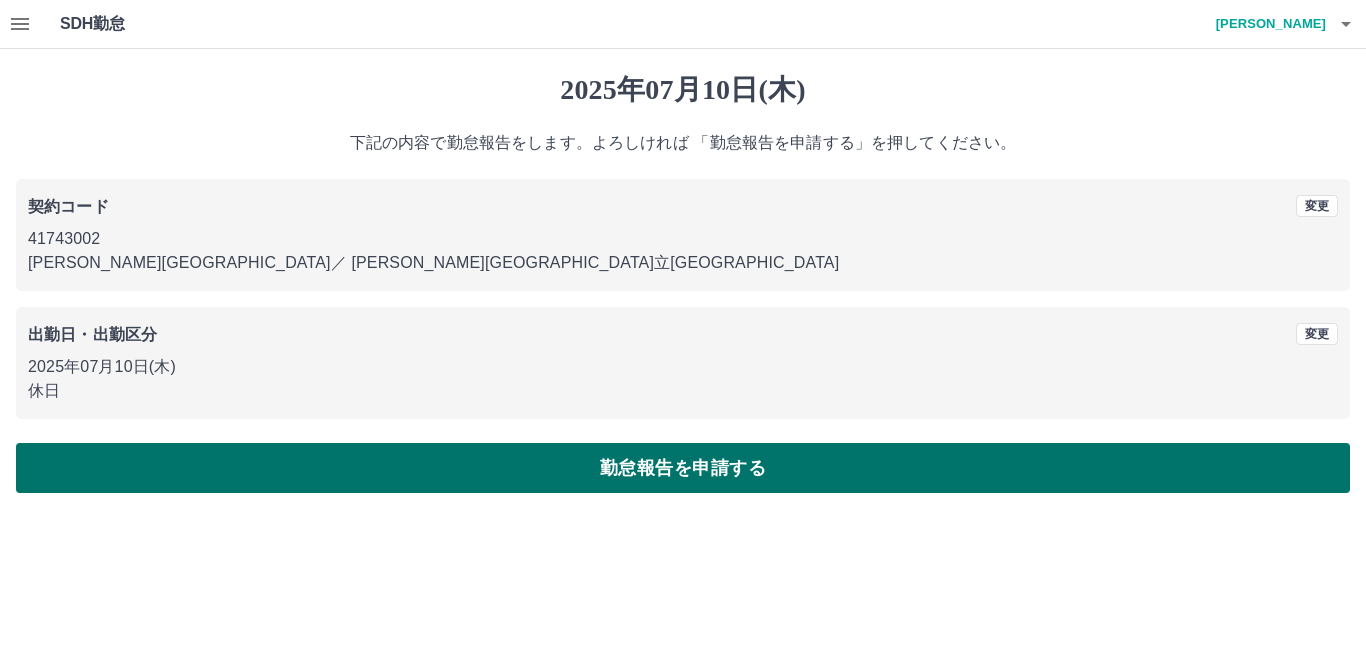 click on "勤怠報告を申請する" at bounding box center (683, 468) 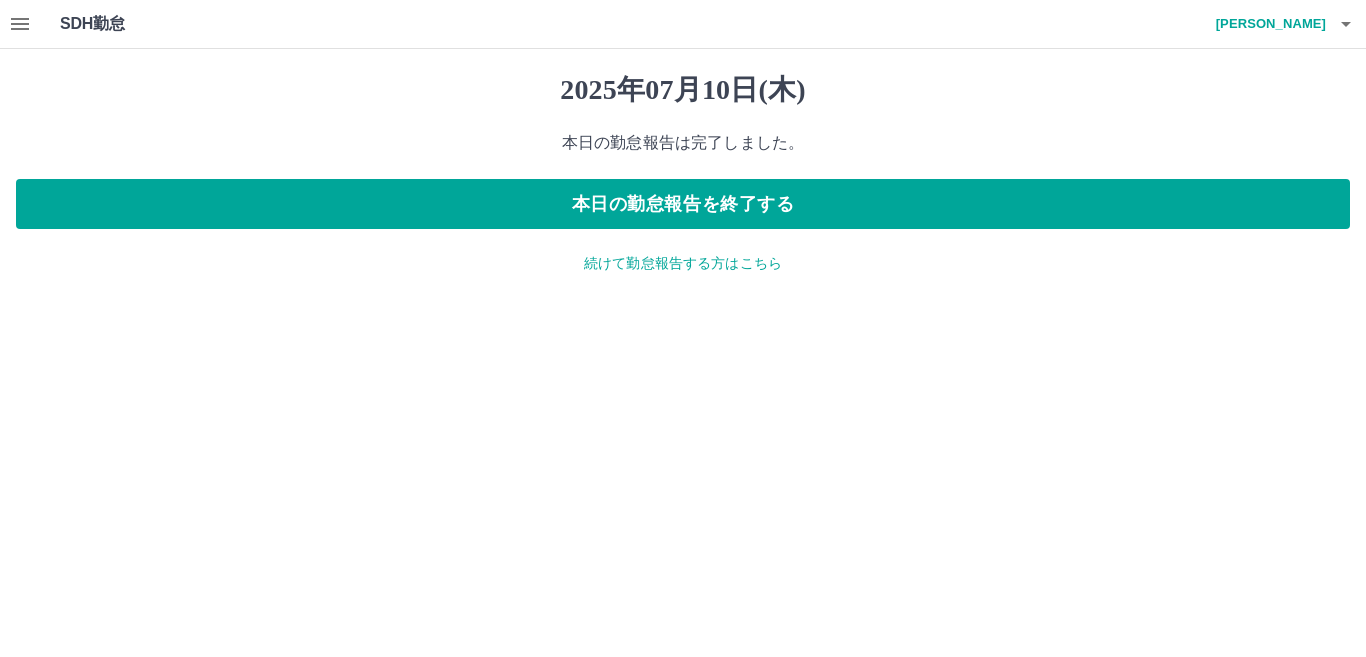 click on "続けて勤怠報告する方はこちら" at bounding box center (683, 263) 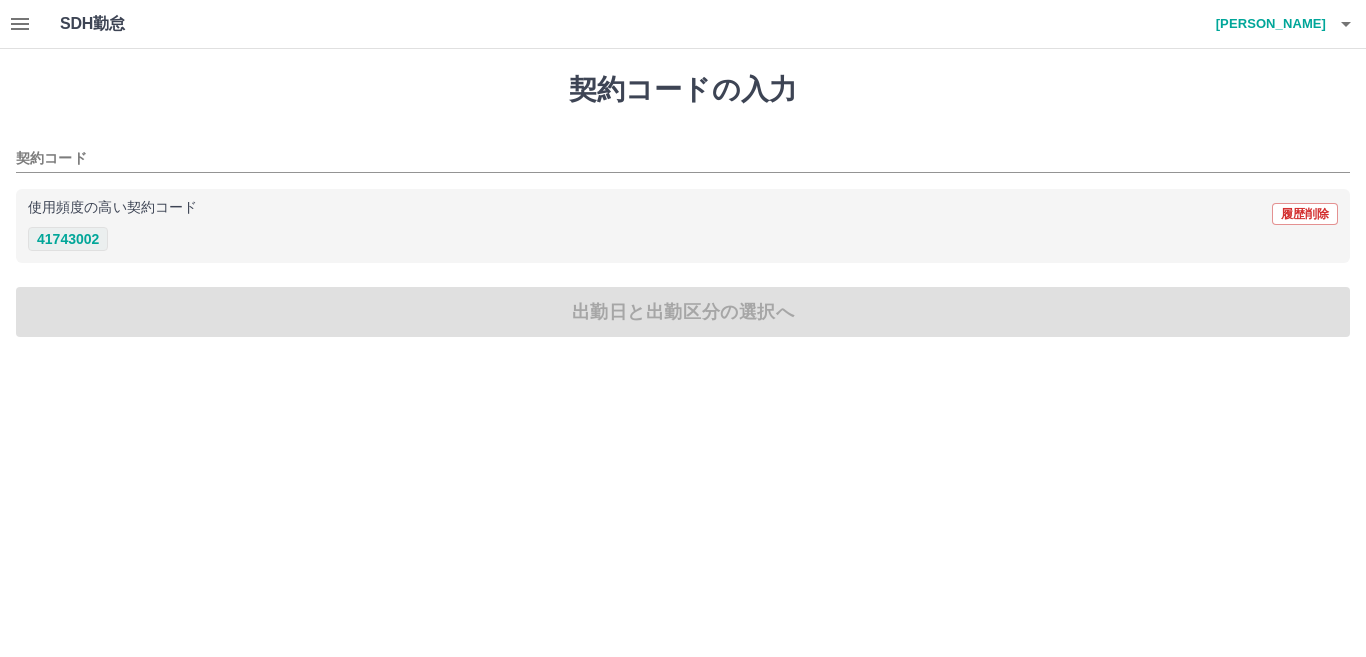 click on "41743002" at bounding box center [68, 239] 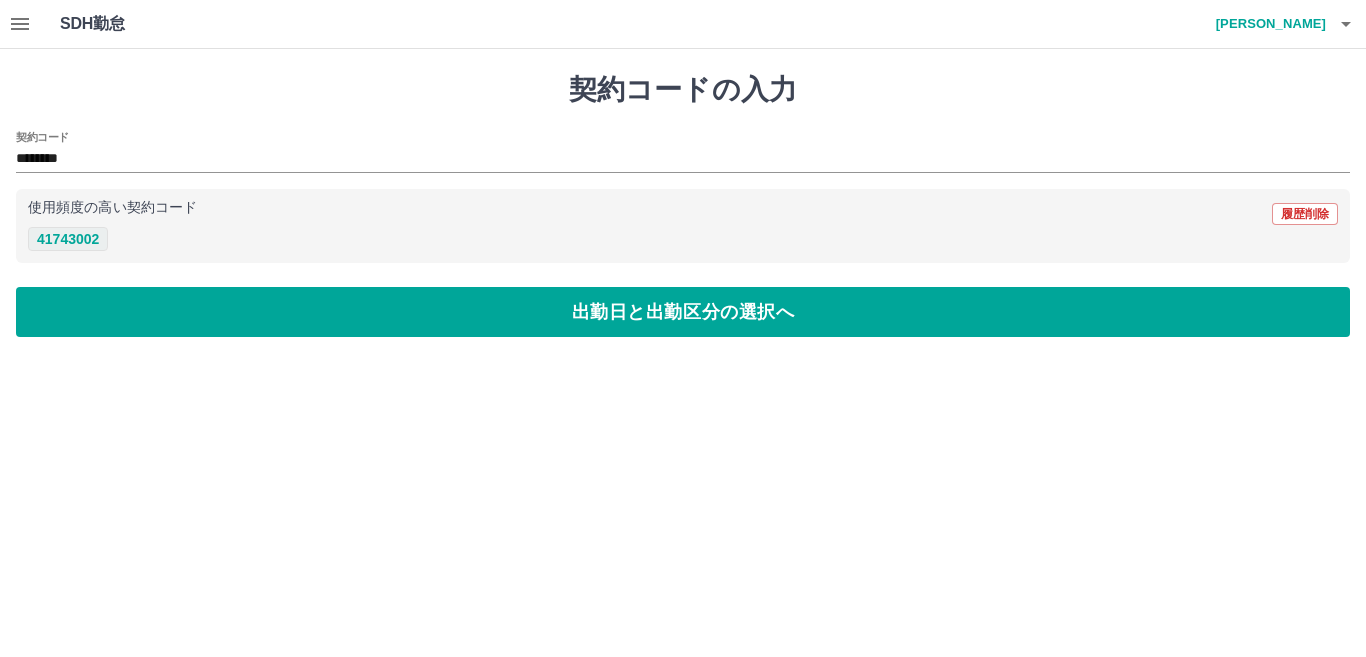 type on "********" 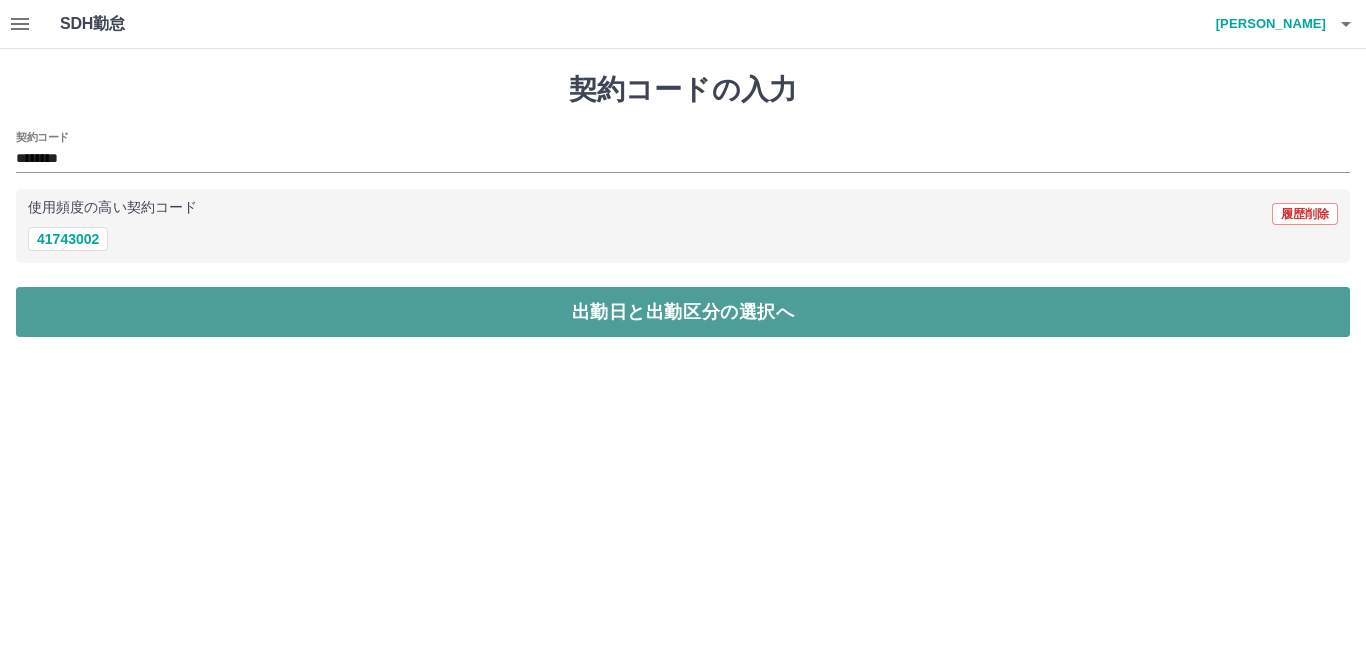 click on "出勤日と出勤区分の選択へ" at bounding box center (683, 312) 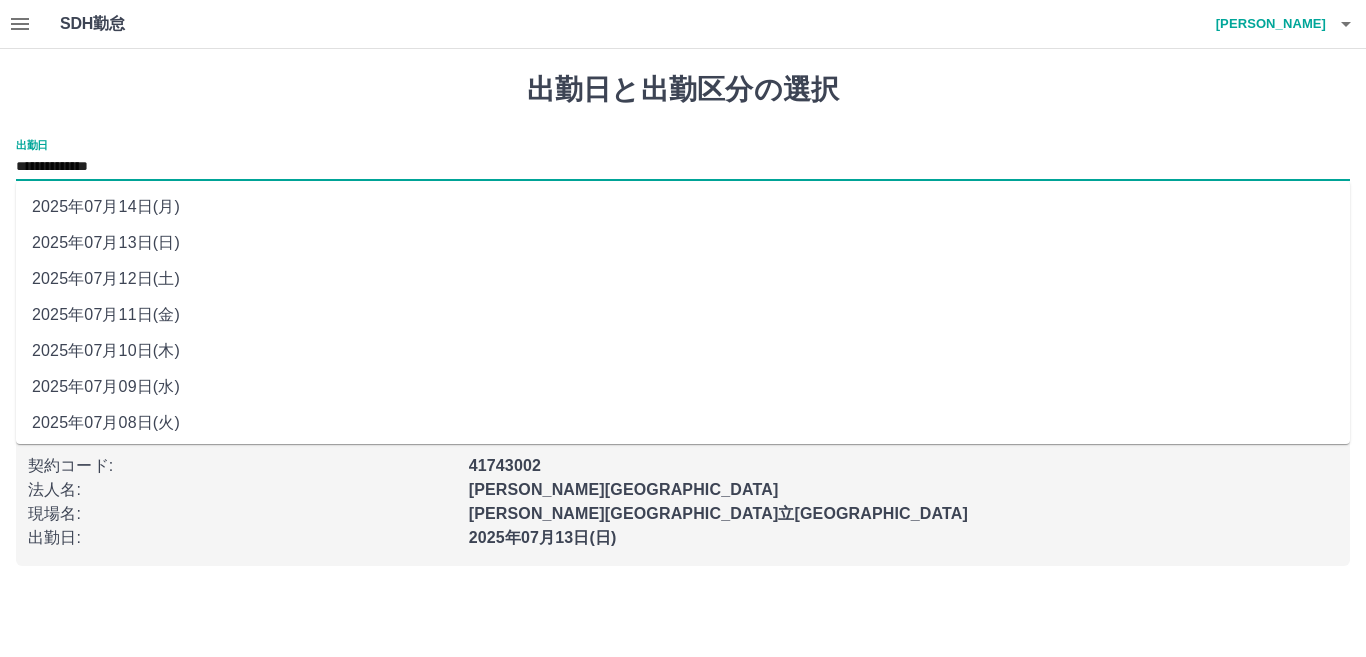 click on "**********" at bounding box center [683, 167] 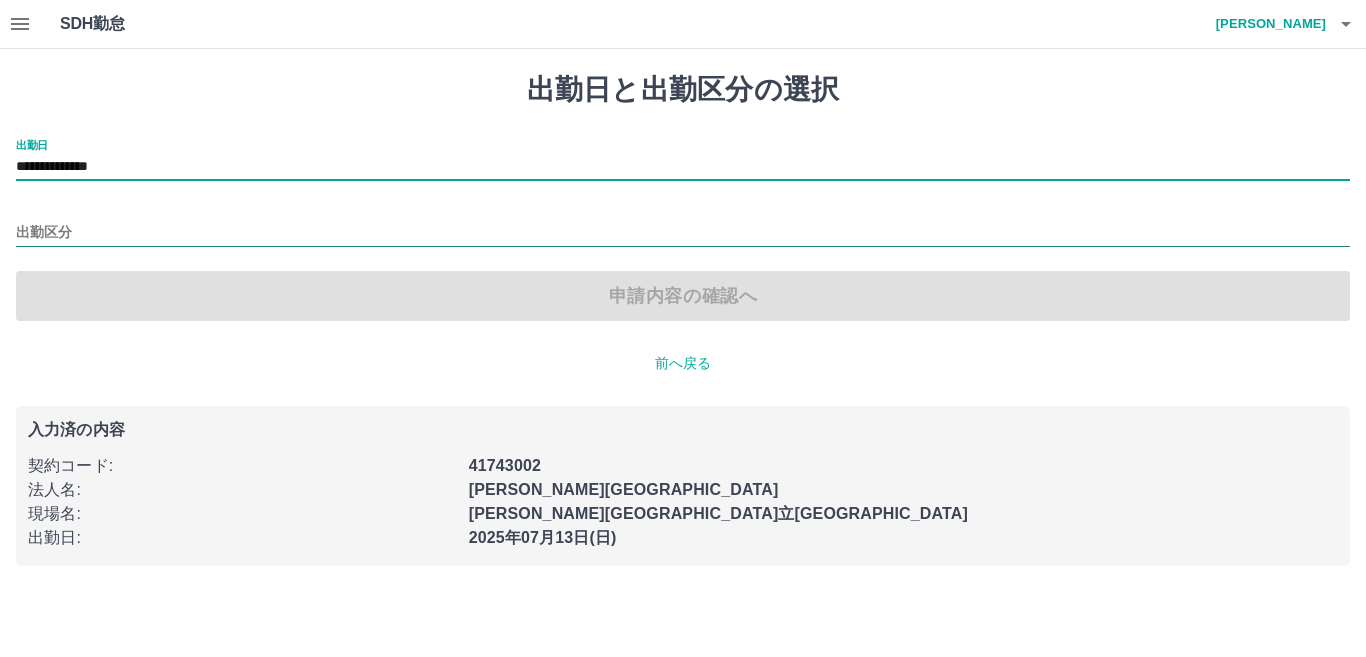 click on "出勤区分" at bounding box center (683, 233) 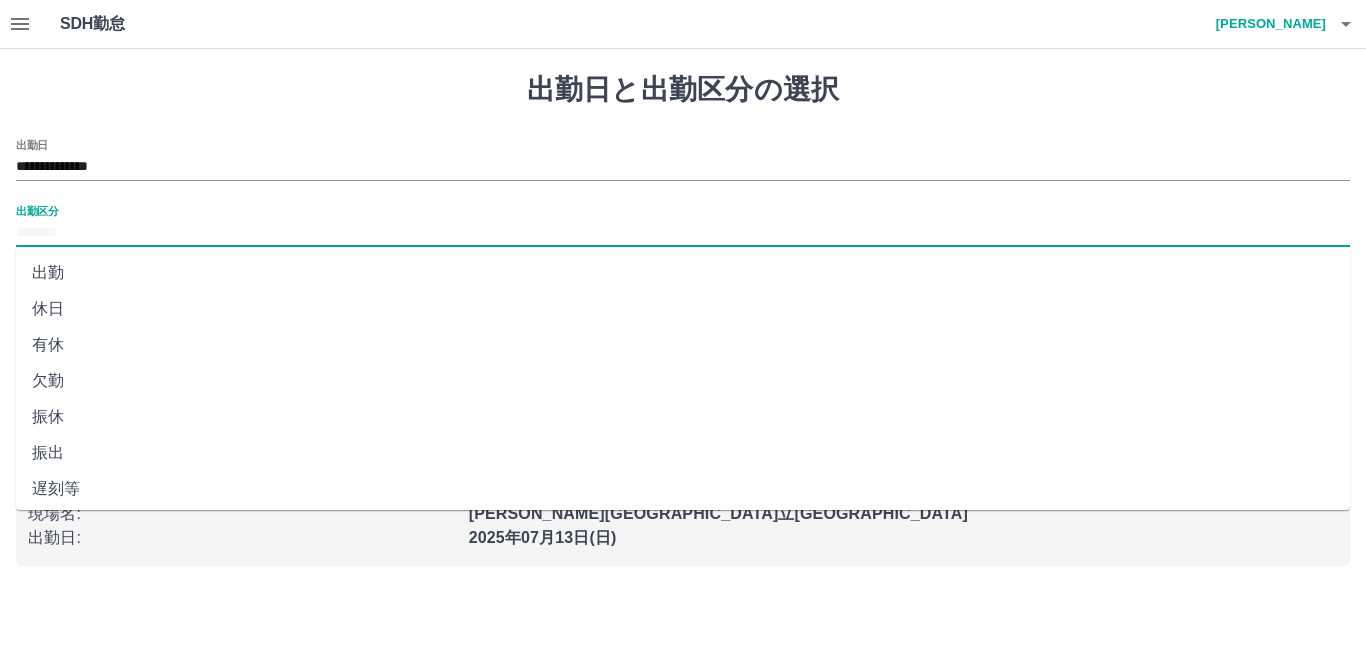 click on "出勤" at bounding box center (683, 273) 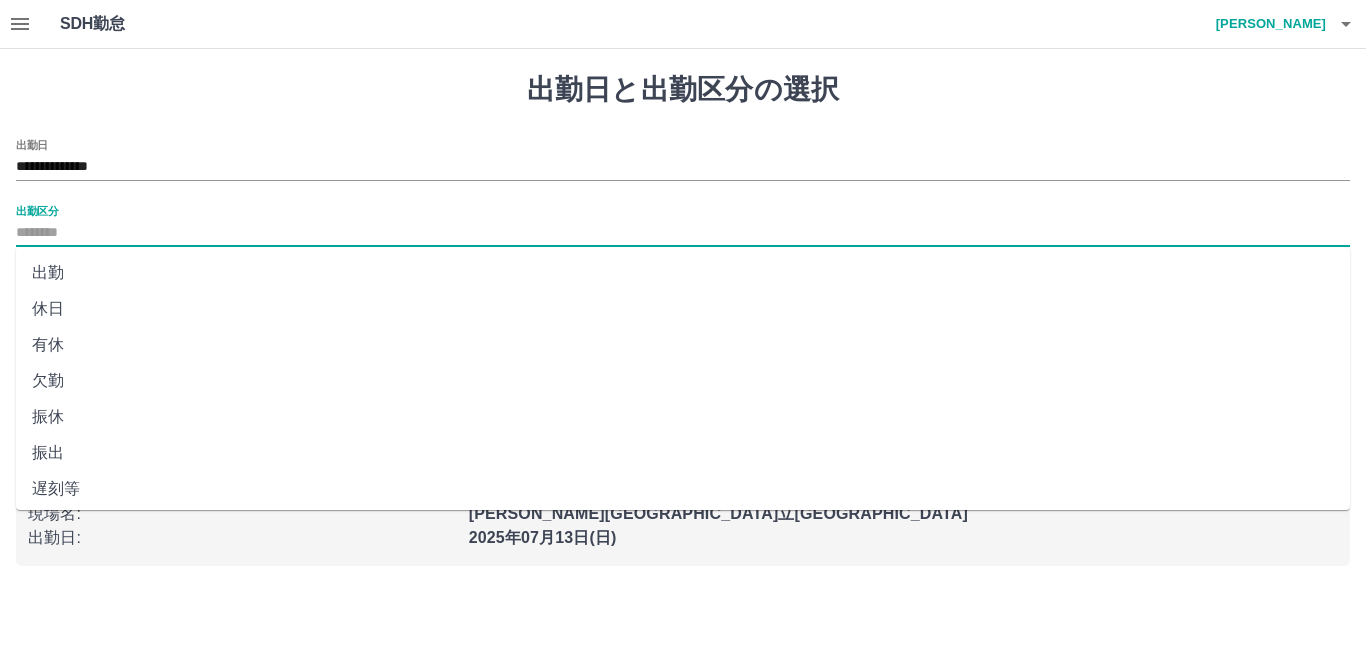 type on "**" 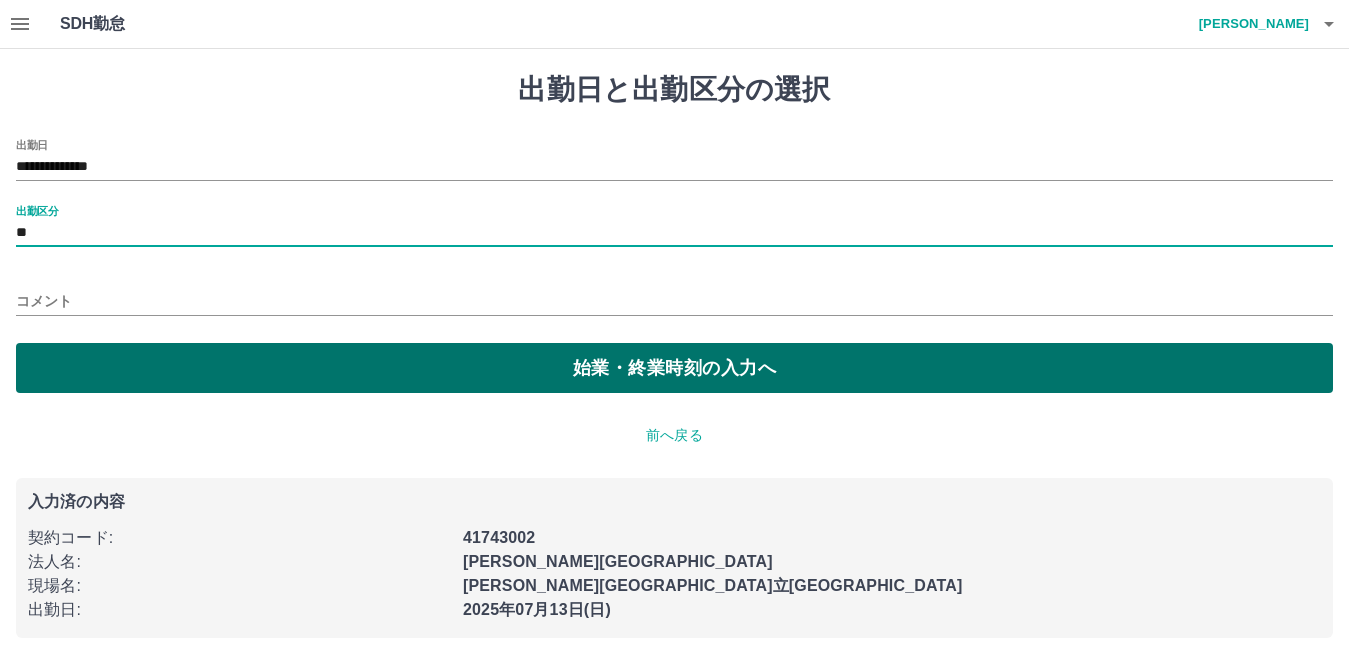 click on "始業・終業時刻の入力へ" at bounding box center [674, 368] 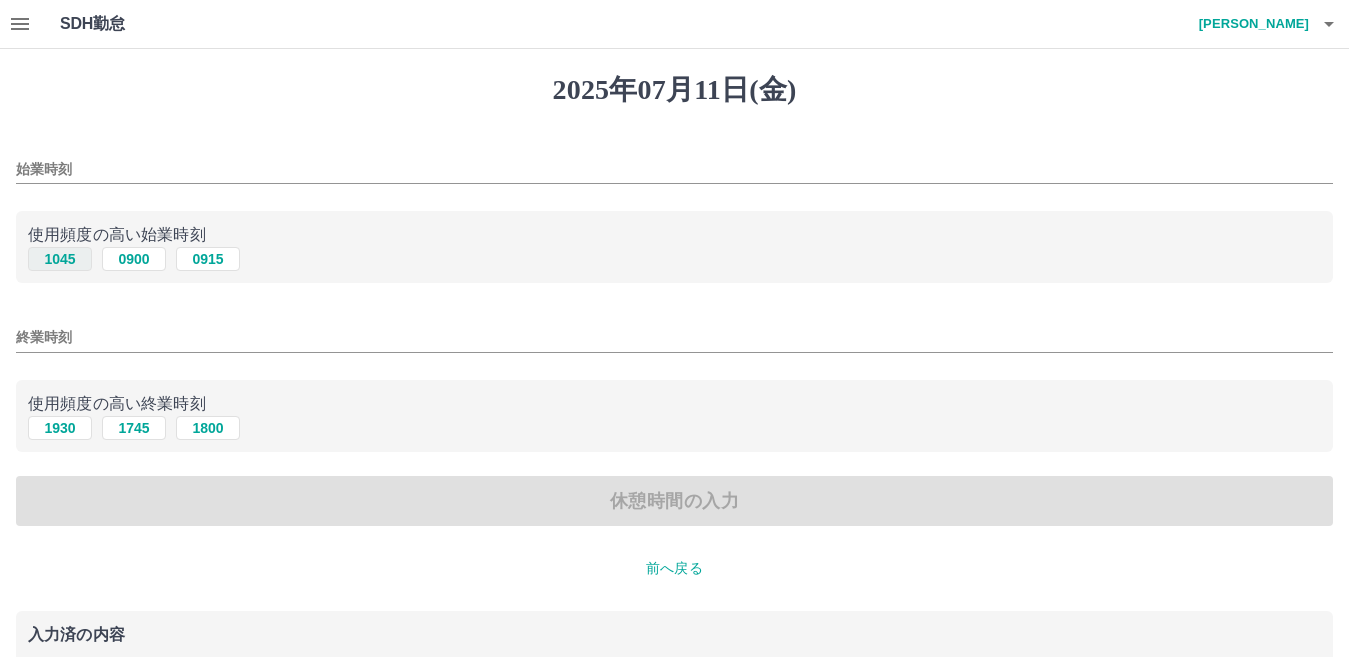 click on "1045" at bounding box center (60, 259) 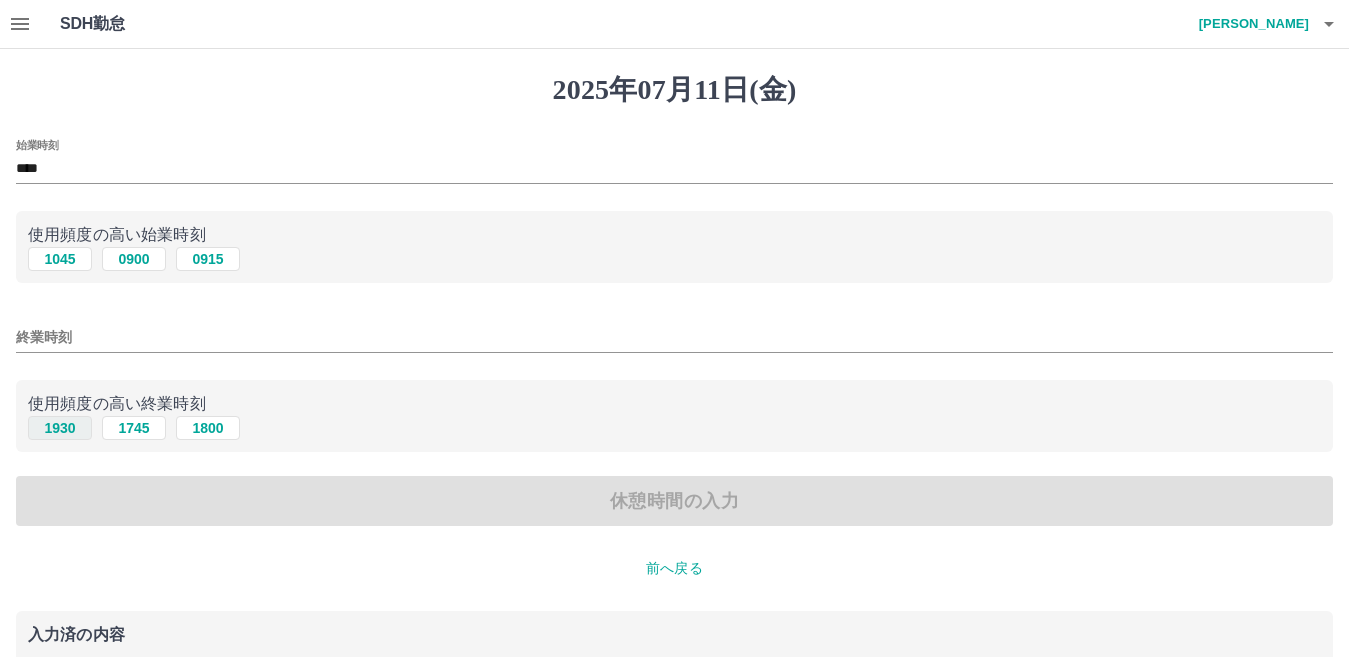 click on "1930" at bounding box center [60, 428] 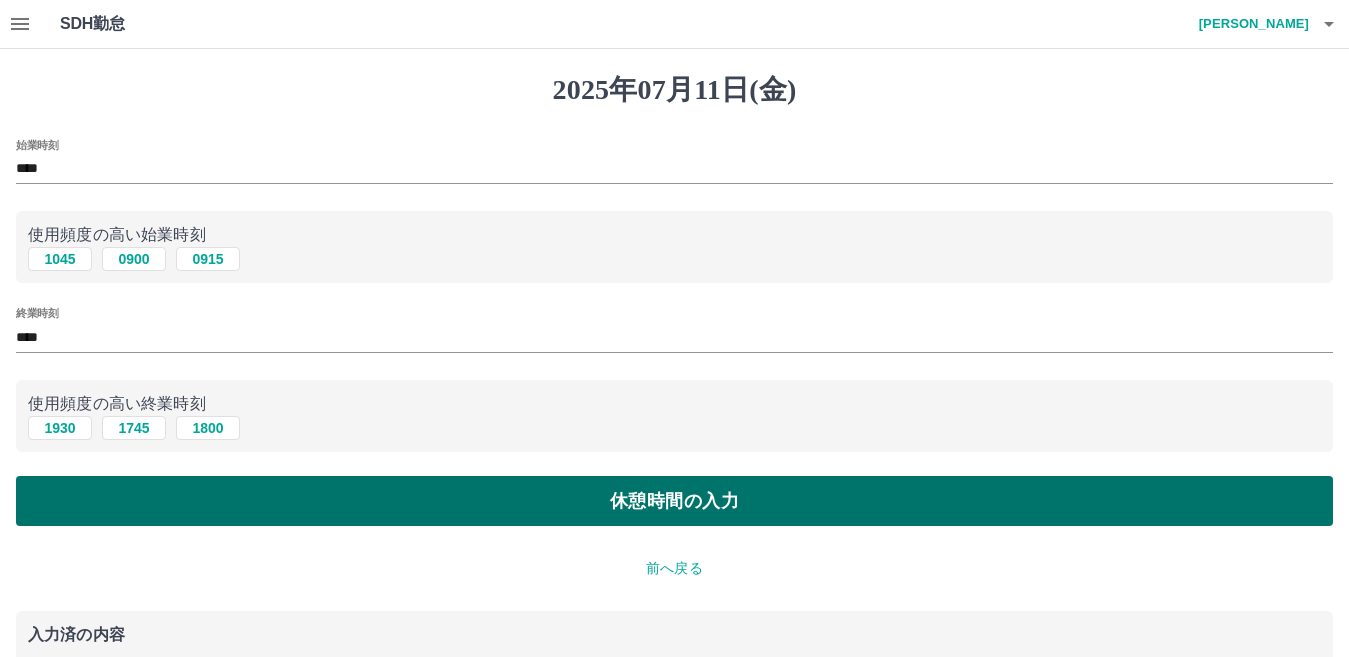 click on "休憩時間の入力" at bounding box center [674, 501] 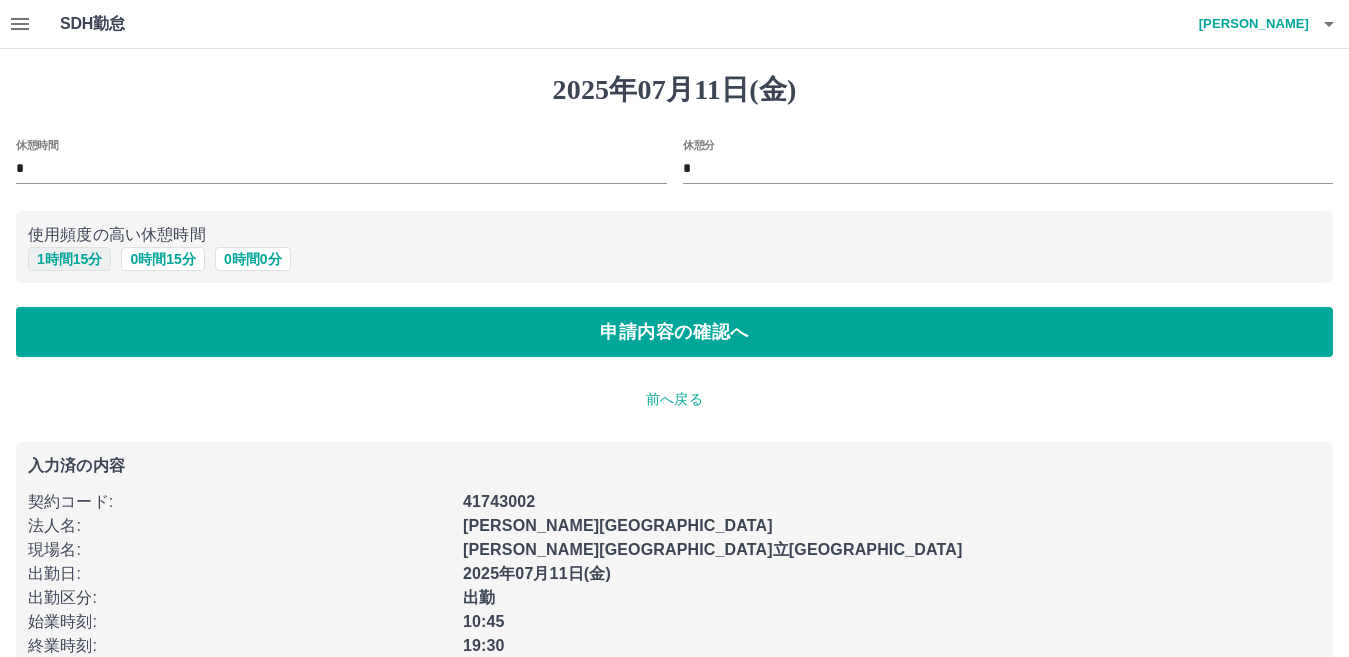 click on "1 時間 15 分" at bounding box center [69, 259] 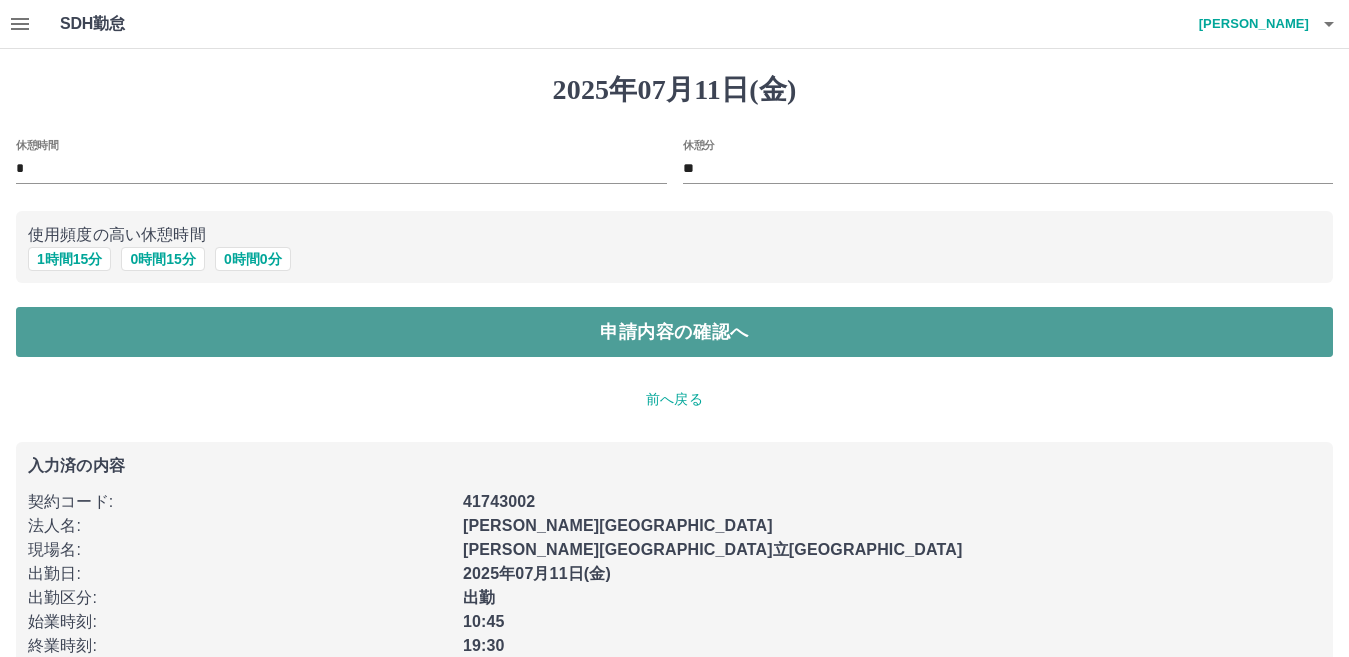 click on "申請内容の確認へ" at bounding box center (674, 332) 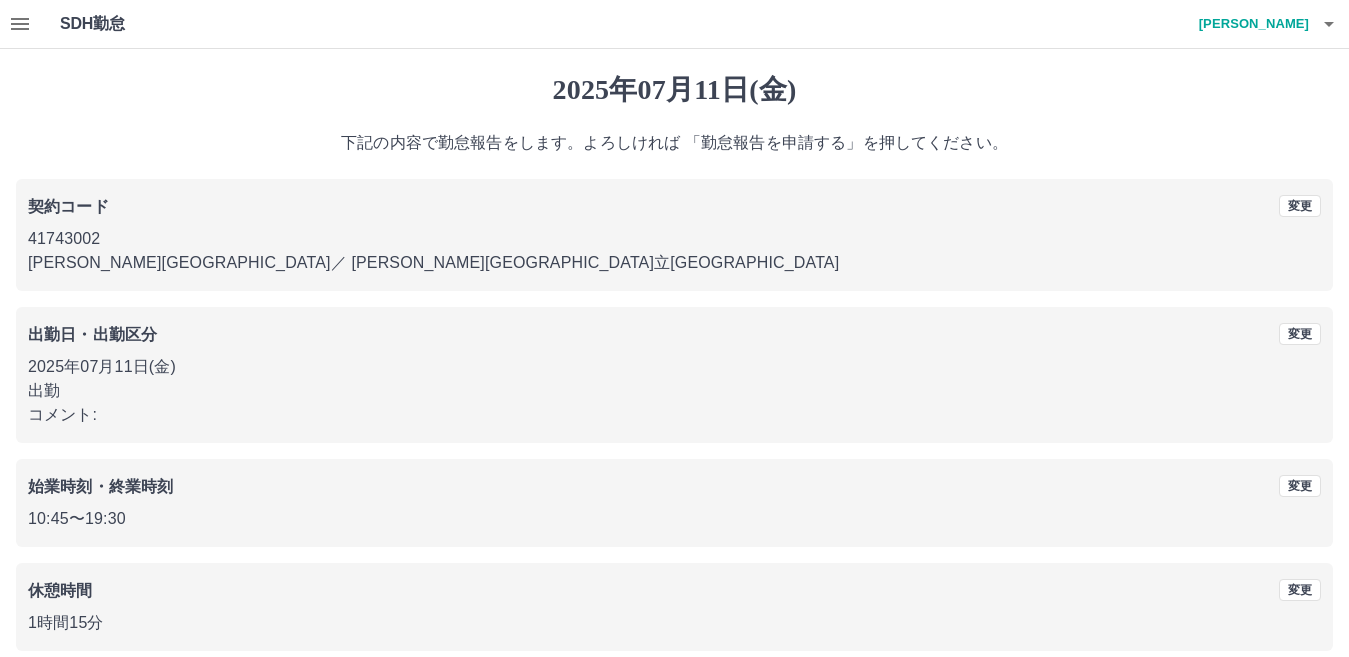 scroll, scrollTop: 92, scrollLeft: 0, axis: vertical 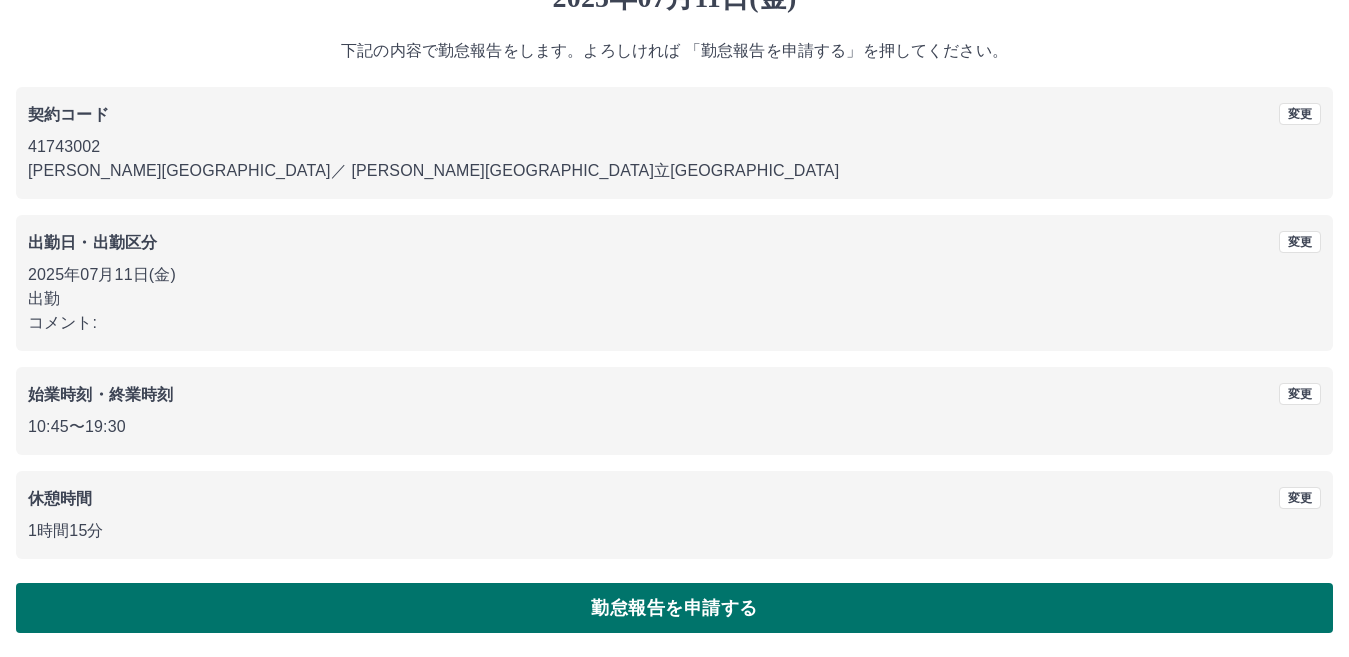 click on "勤怠報告を申請する" at bounding box center (674, 608) 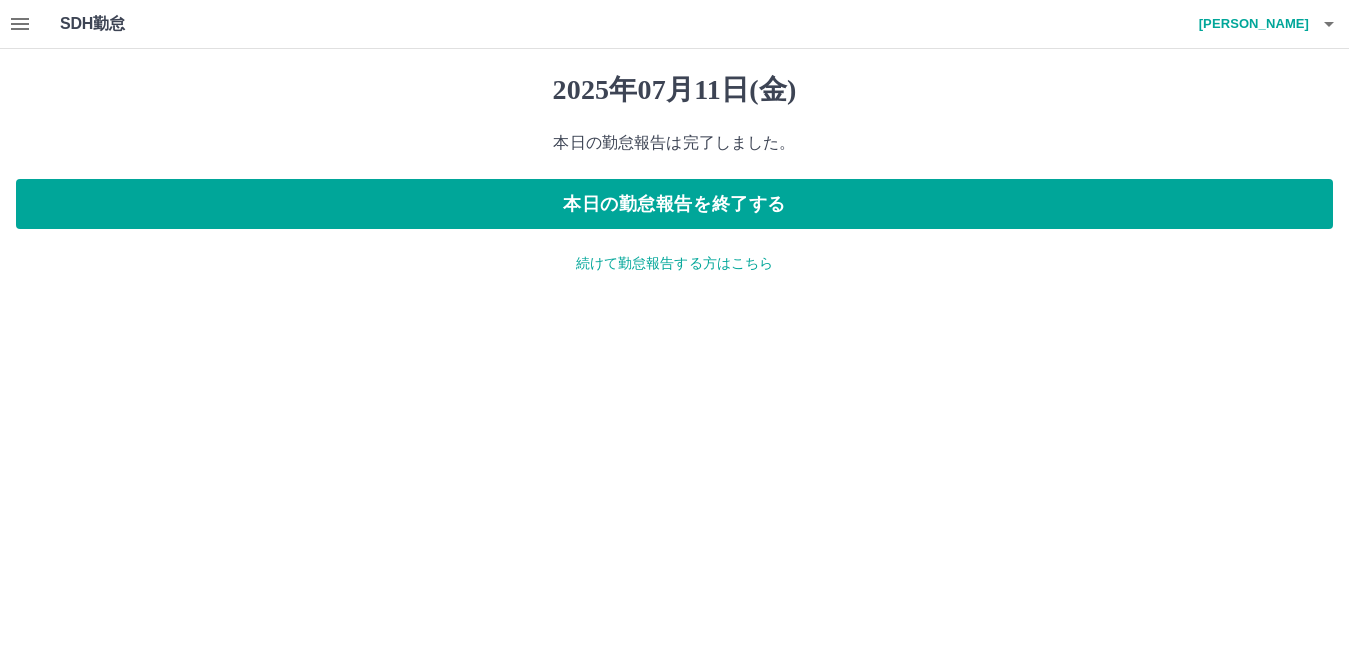 scroll, scrollTop: 0, scrollLeft: 0, axis: both 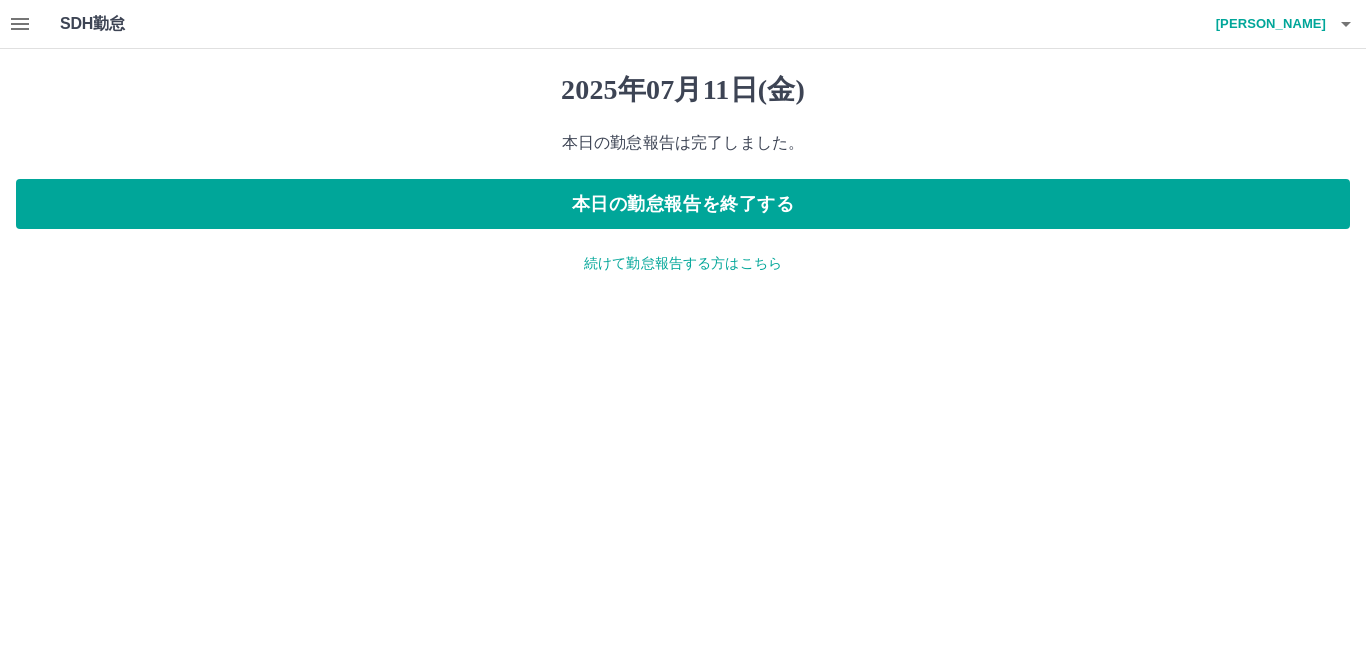 click on "続けて勤怠報告する方はこちら" at bounding box center [683, 263] 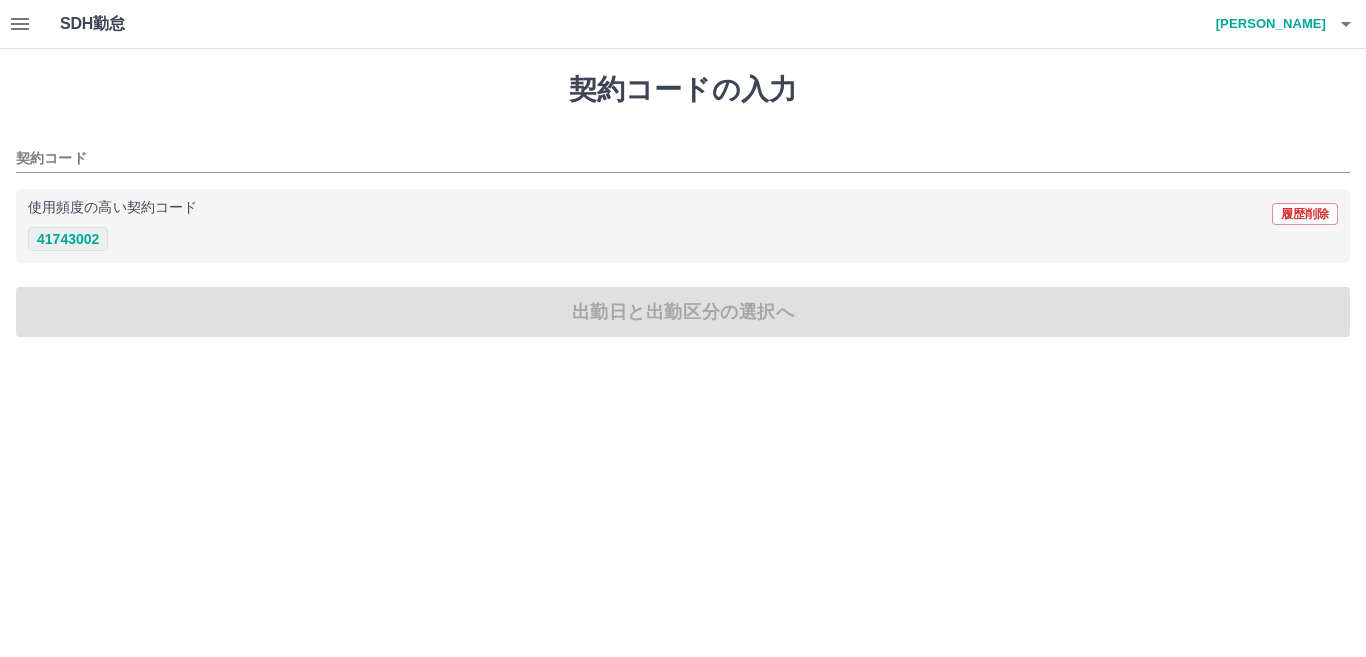 click on "41743002" at bounding box center [68, 239] 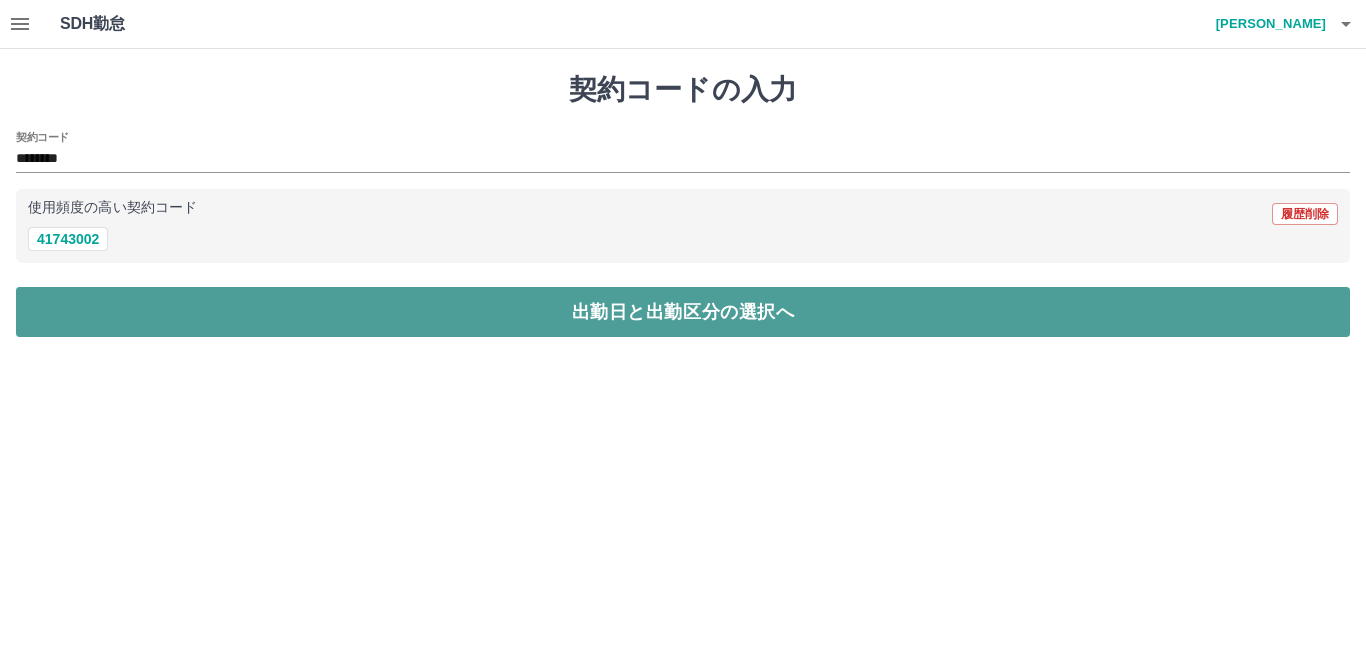 click on "出勤日と出勤区分の選択へ" at bounding box center [683, 312] 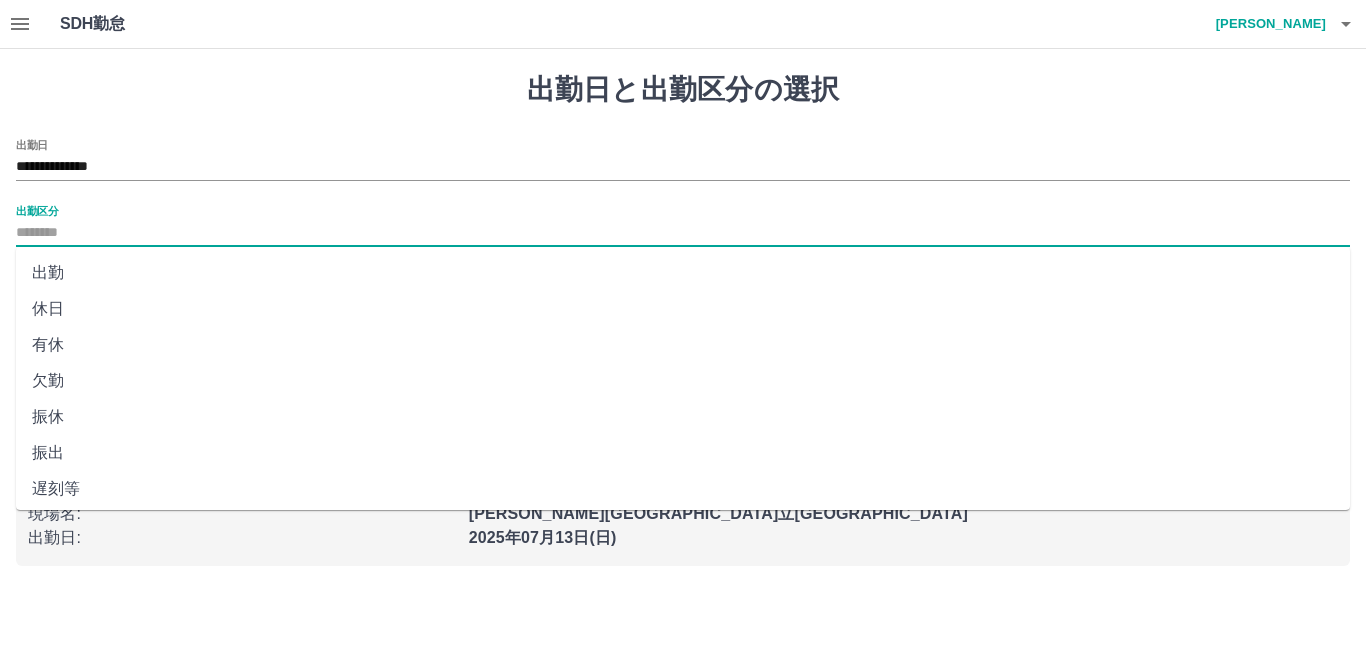 click on "出勤区分" at bounding box center [683, 233] 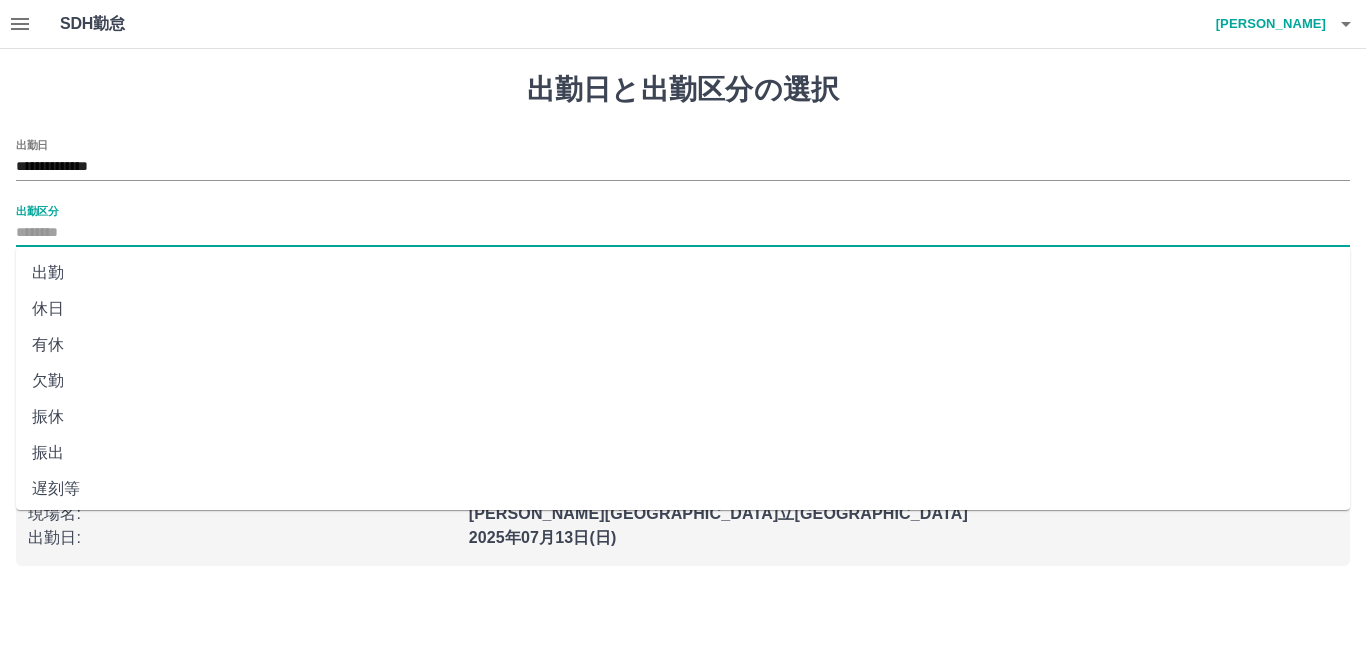 click on "遅刻等" at bounding box center [683, 489] 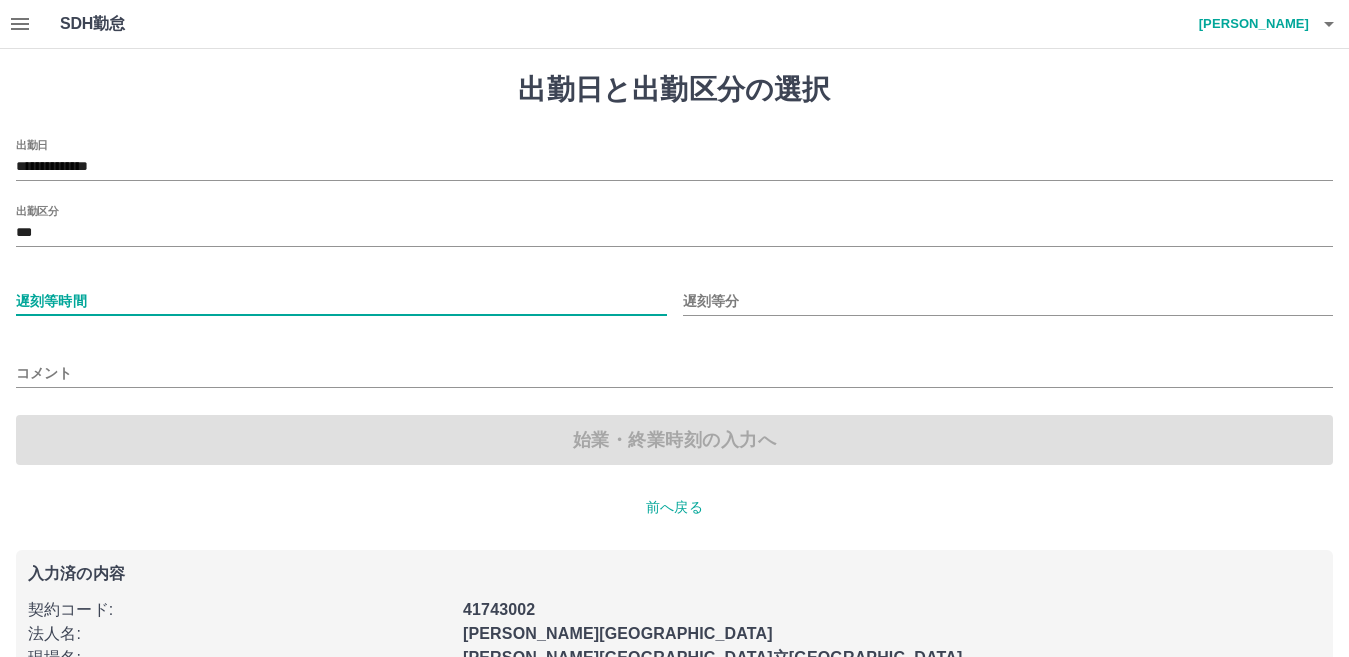 click on "遅刻等時間" at bounding box center [341, 301] 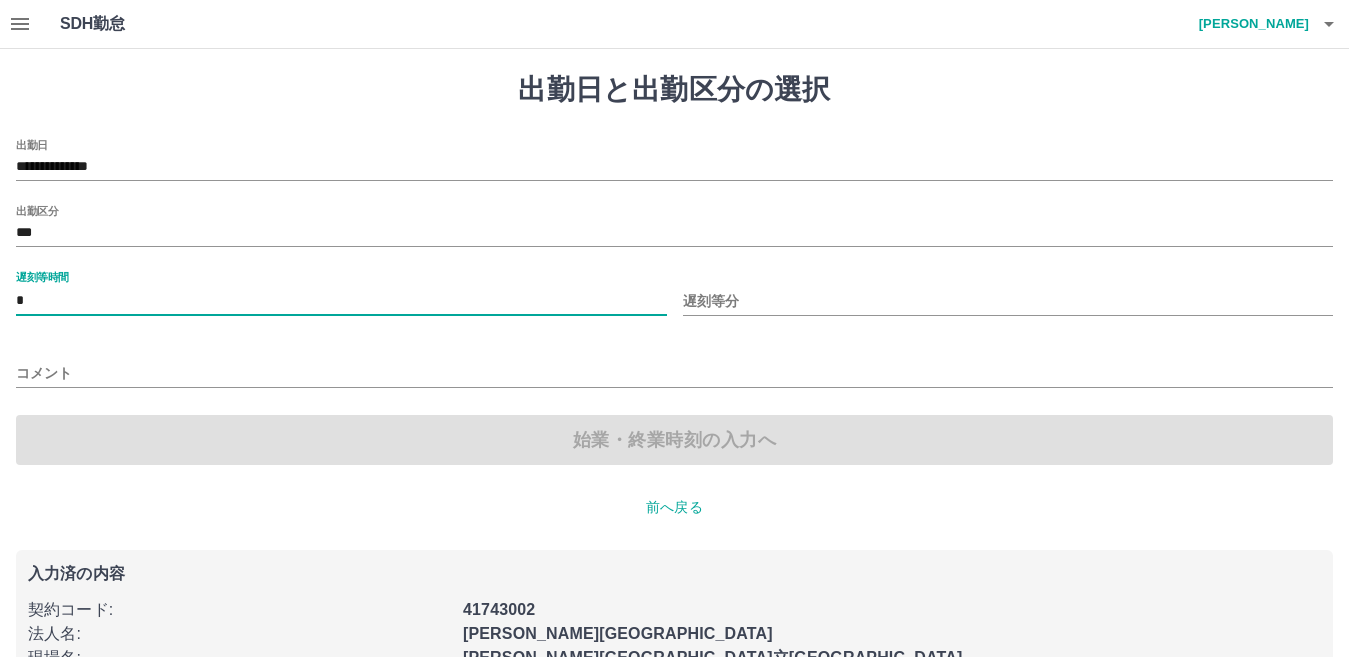type on "*" 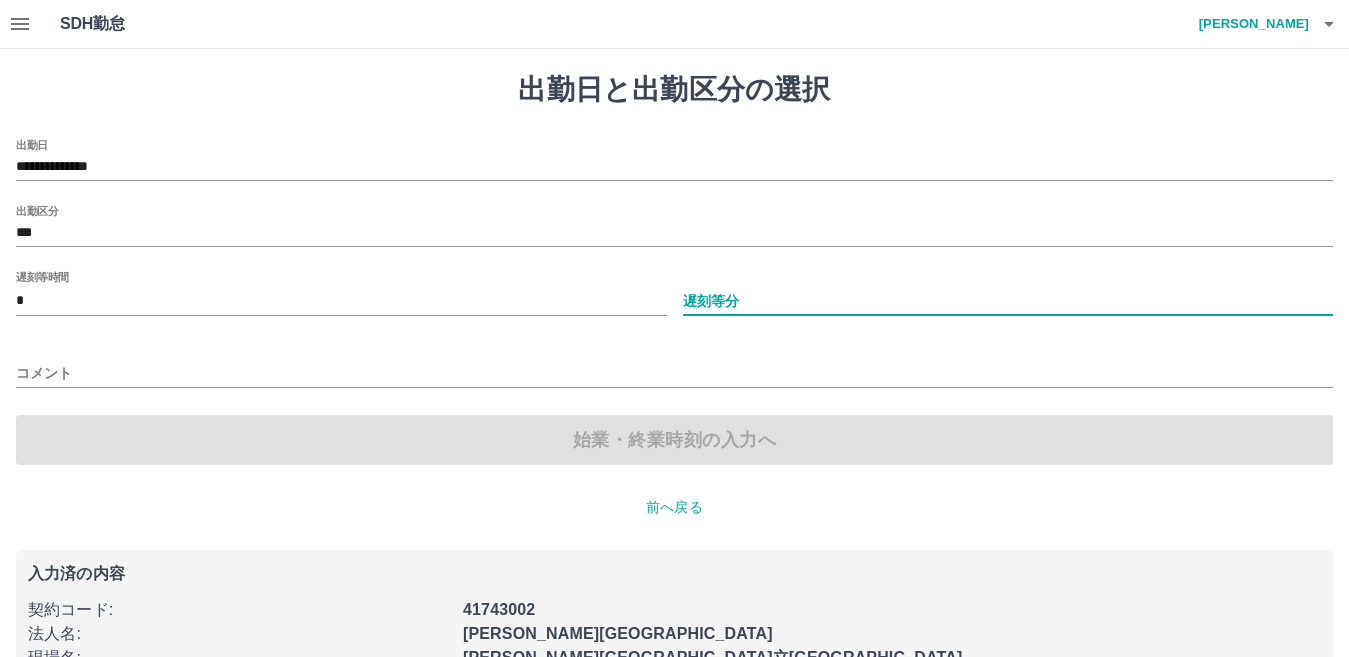 click on "遅刻等分" at bounding box center [1008, 301] 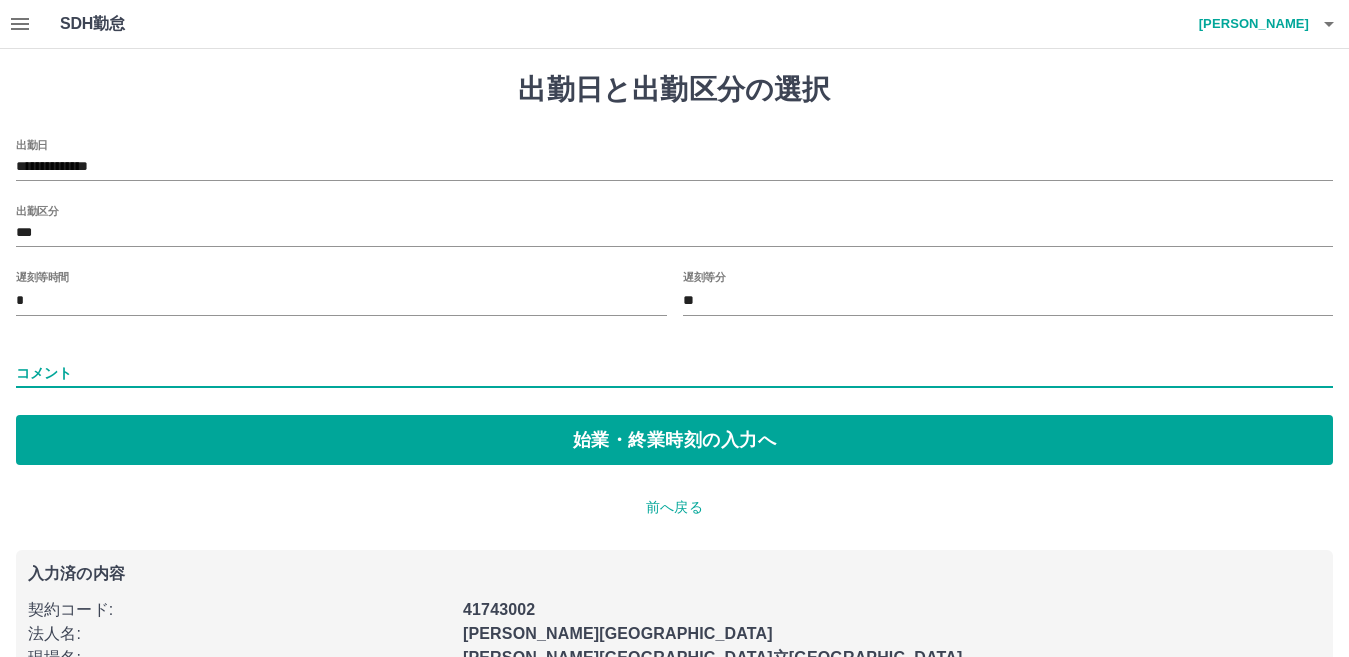 click on "コメント" at bounding box center [674, 373] 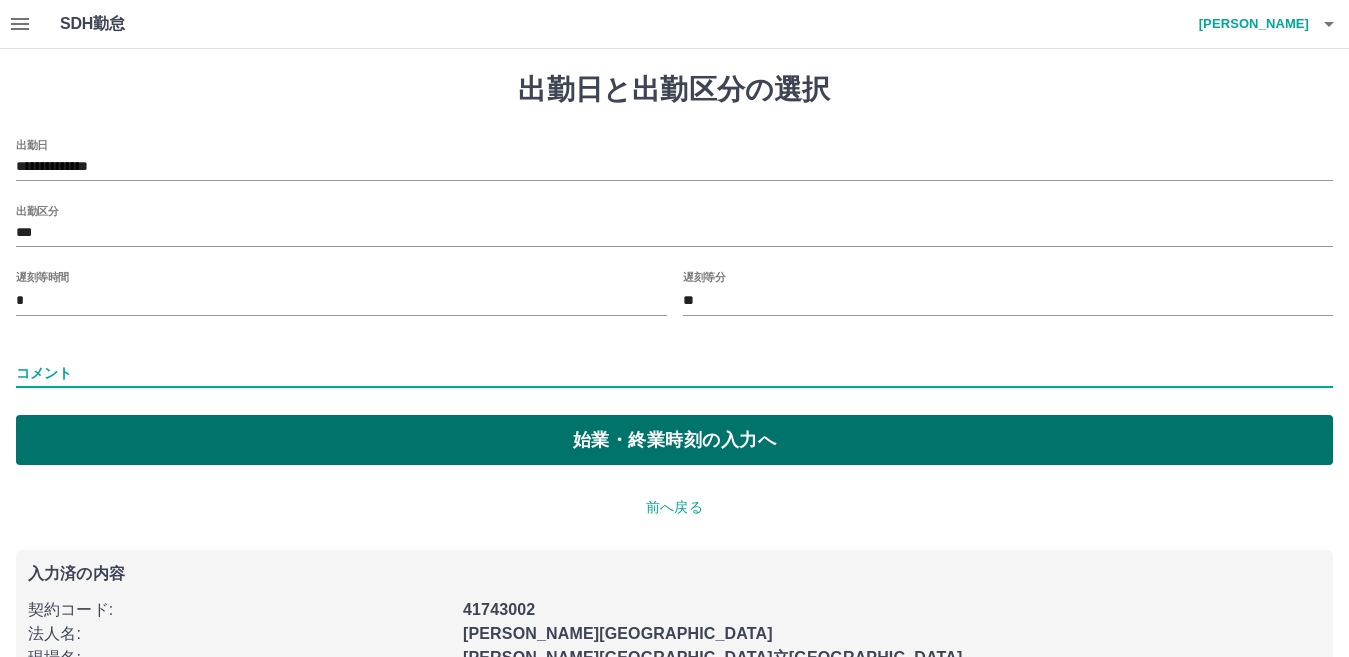 type on "********" 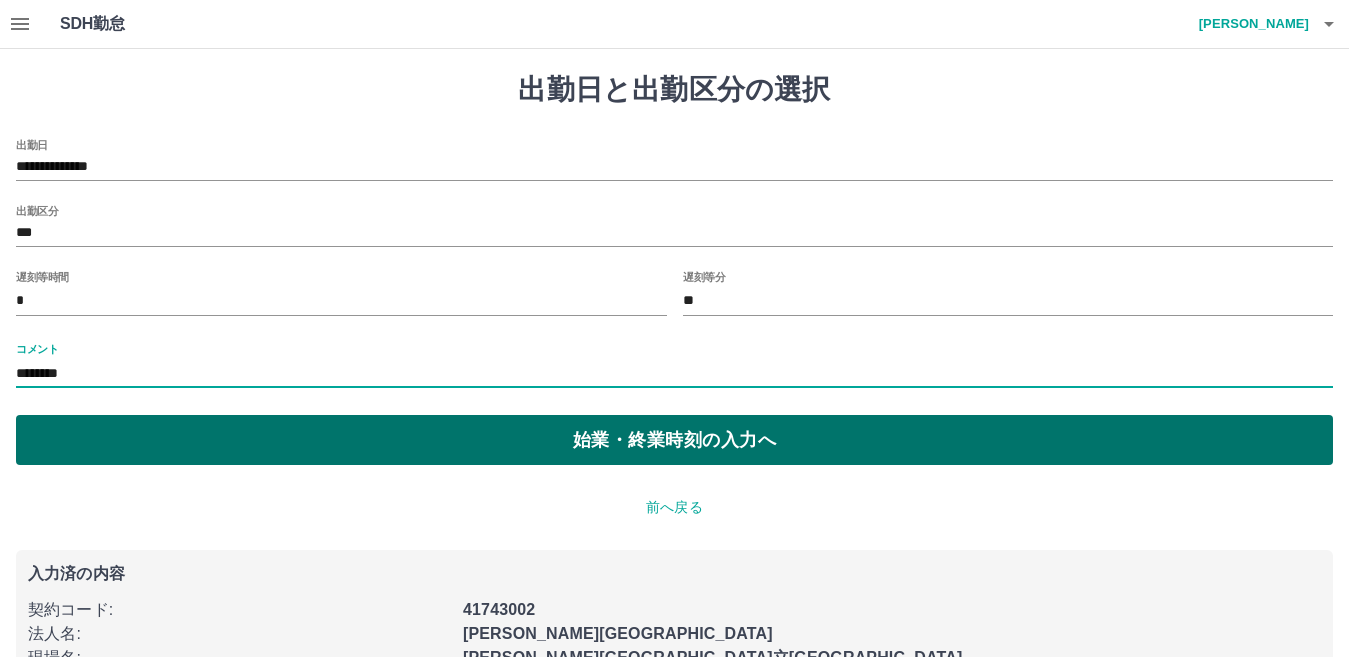 click on "始業・終業時刻の入力へ" at bounding box center (674, 440) 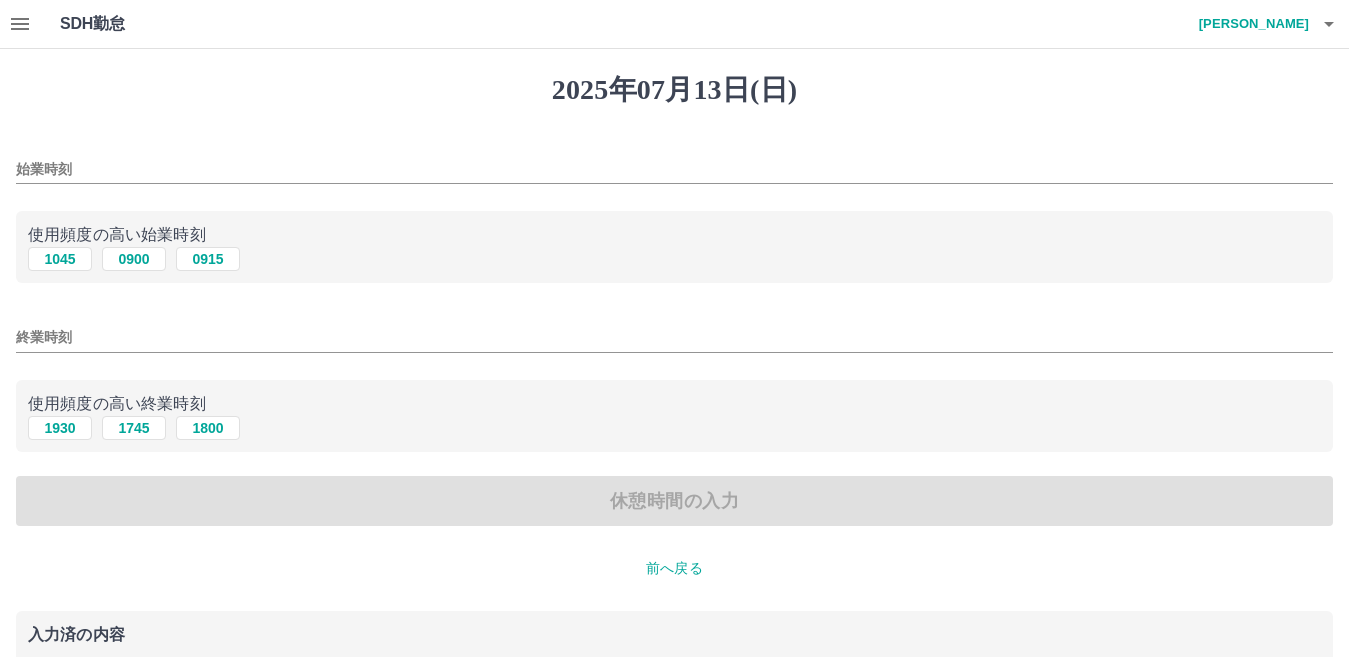 click on "始業時刻" at bounding box center [674, 169] 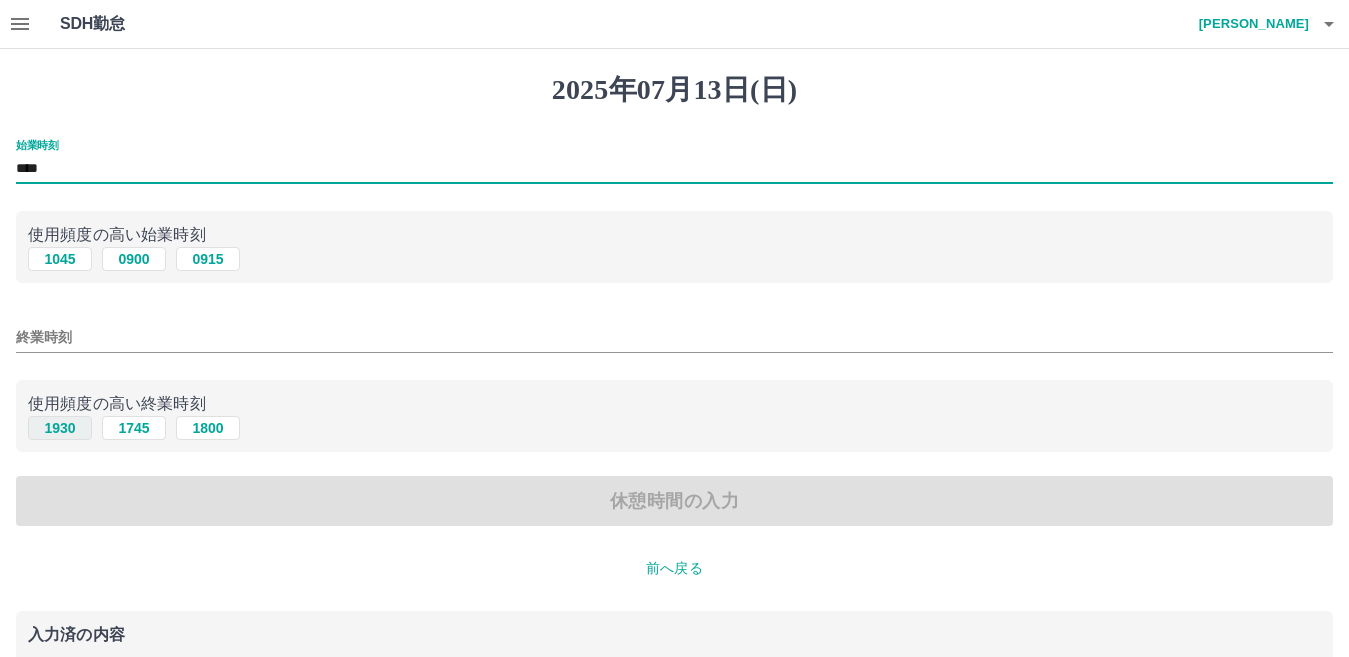 type on "****" 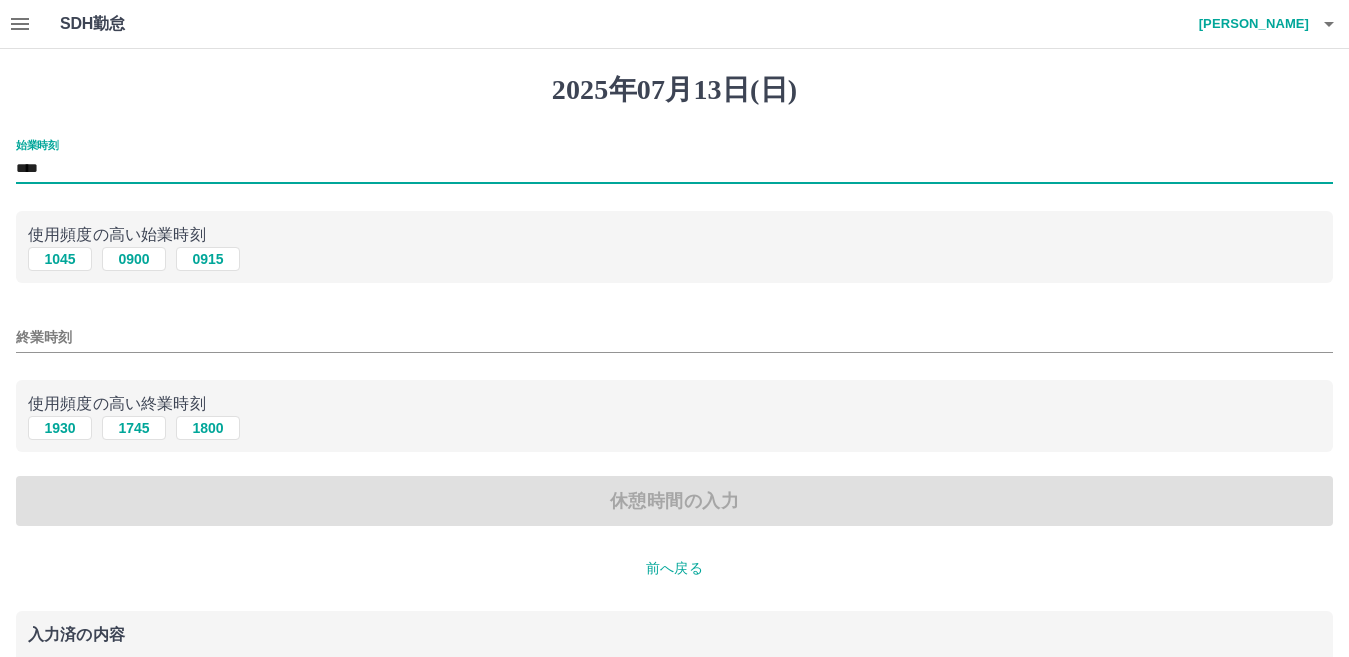 drag, startPoint x: 53, startPoint y: 431, endPoint x: 92, endPoint y: 420, distance: 40.5216 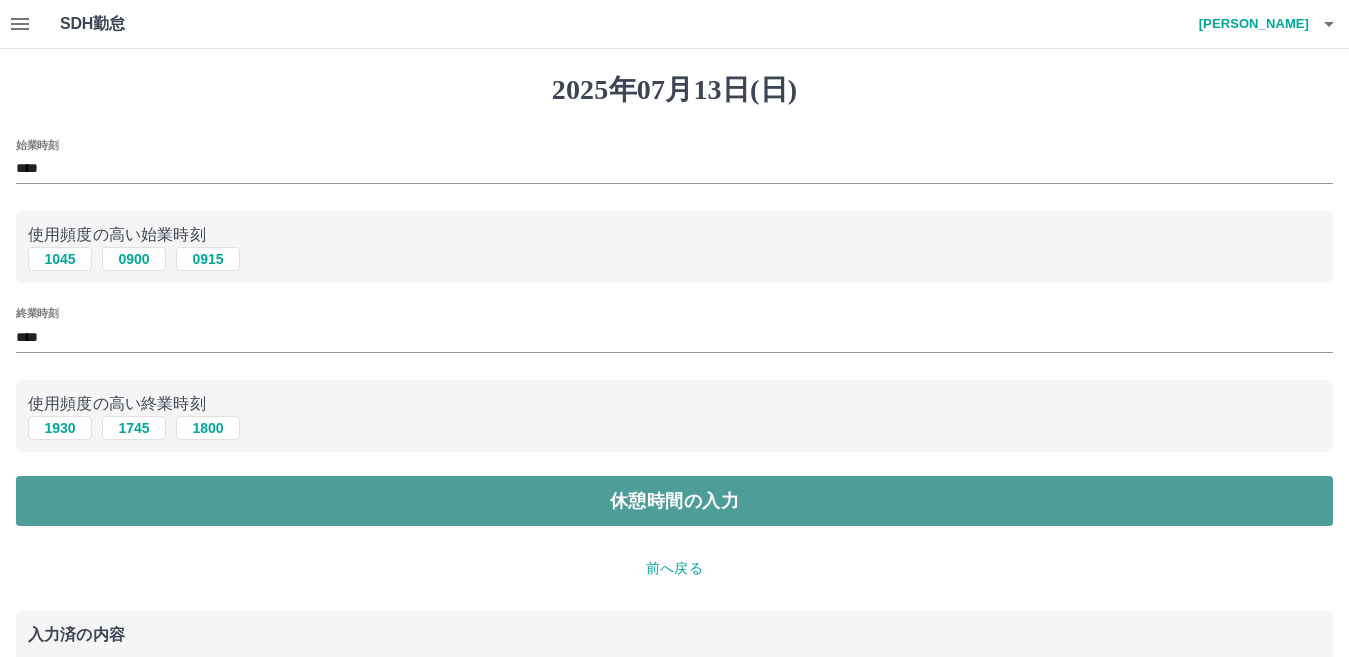 click on "休憩時間の入力" at bounding box center [674, 501] 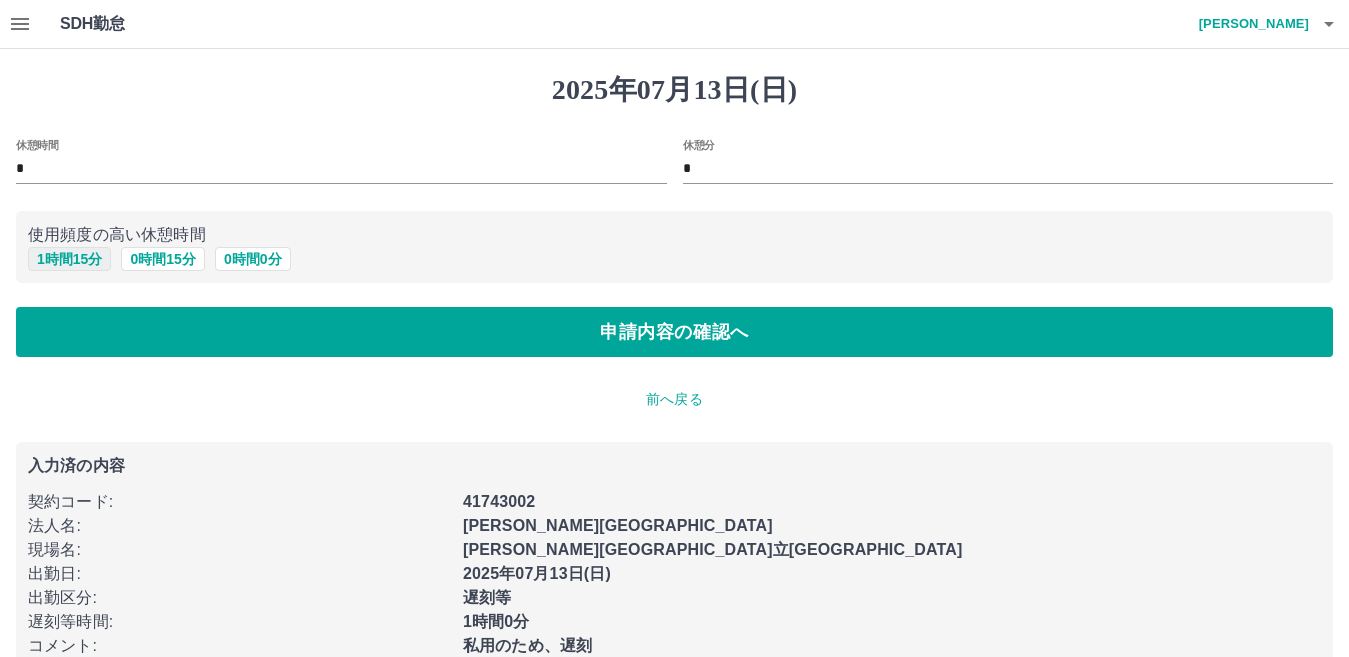 click on "1 時間 15 分" at bounding box center (69, 259) 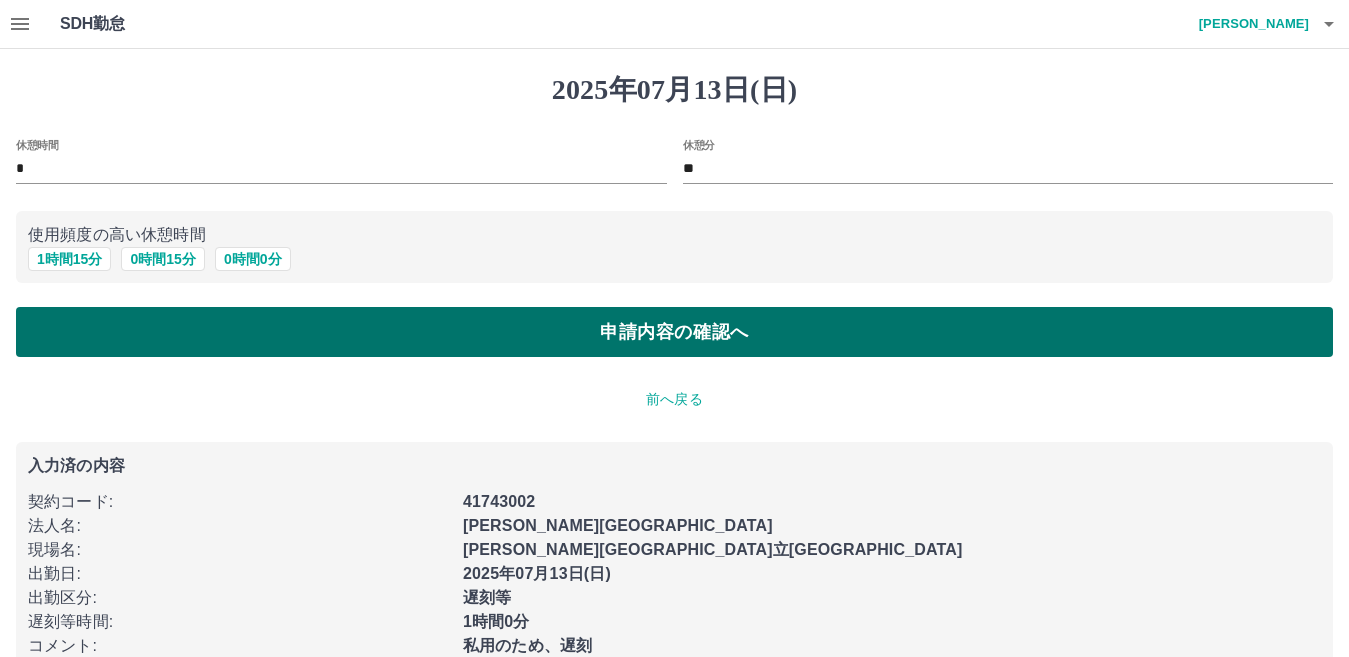click on "申請内容の確認へ" at bounding box center (674, 332) 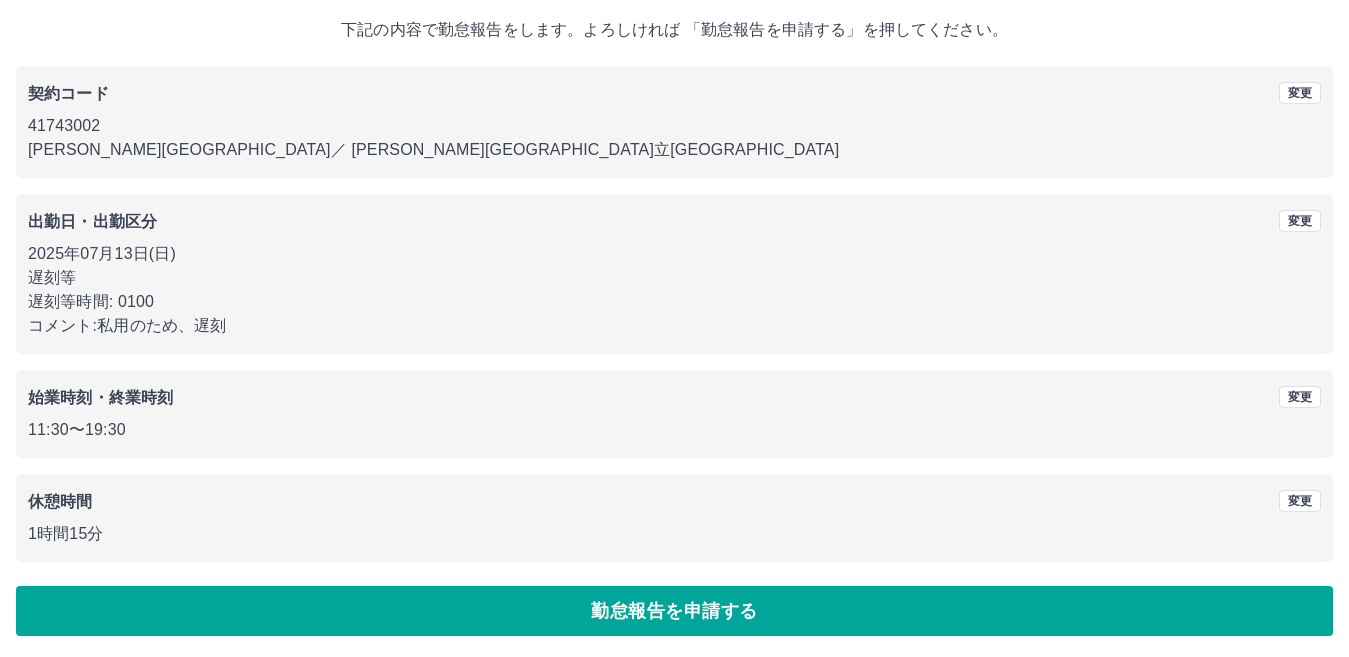 scroll, scrollTop: 116, scrollLeft: 0, axis: vertical 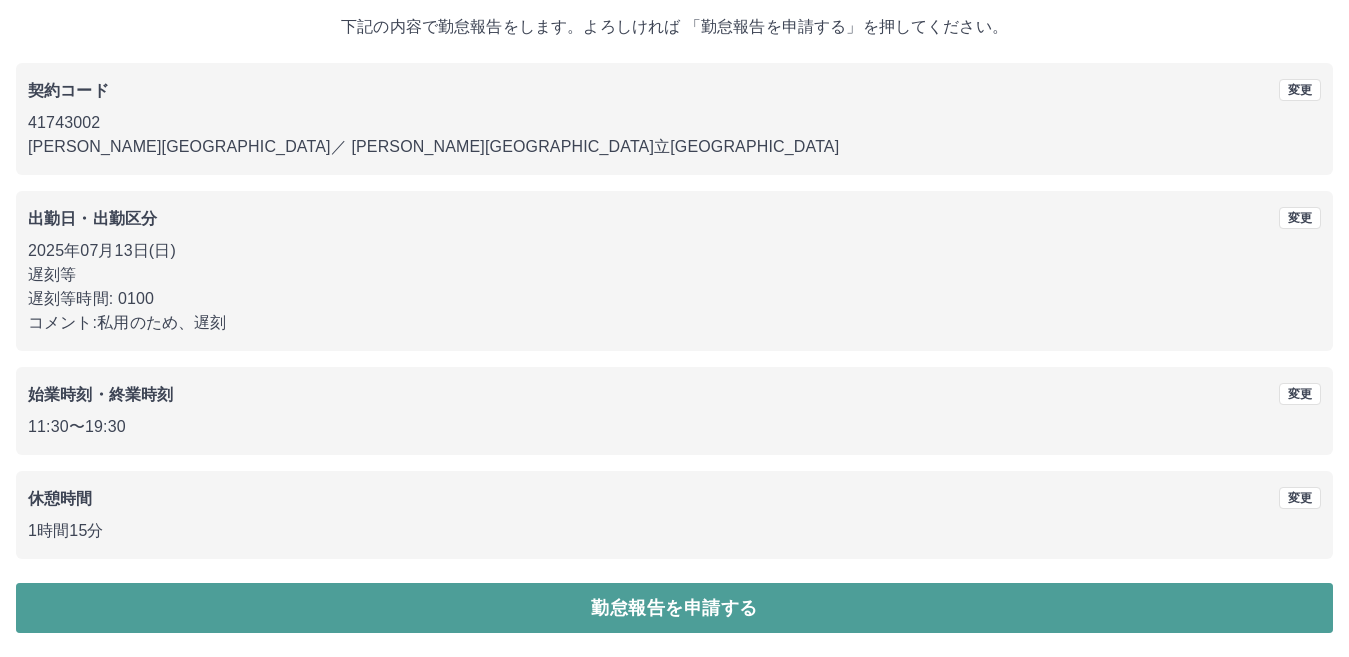 click on "勤怠報告を申請する" at bounding box center (674, 608) 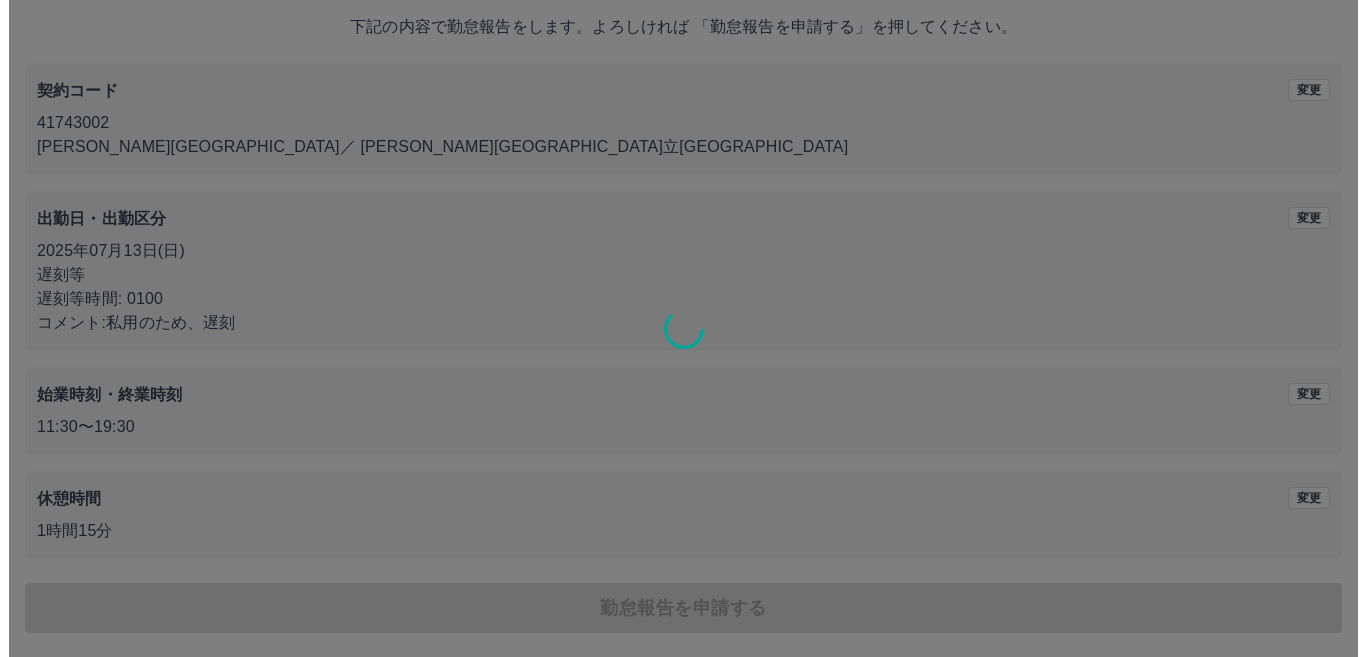 scroll, scrollTop: 0, scrollLeft: 0, axis: both 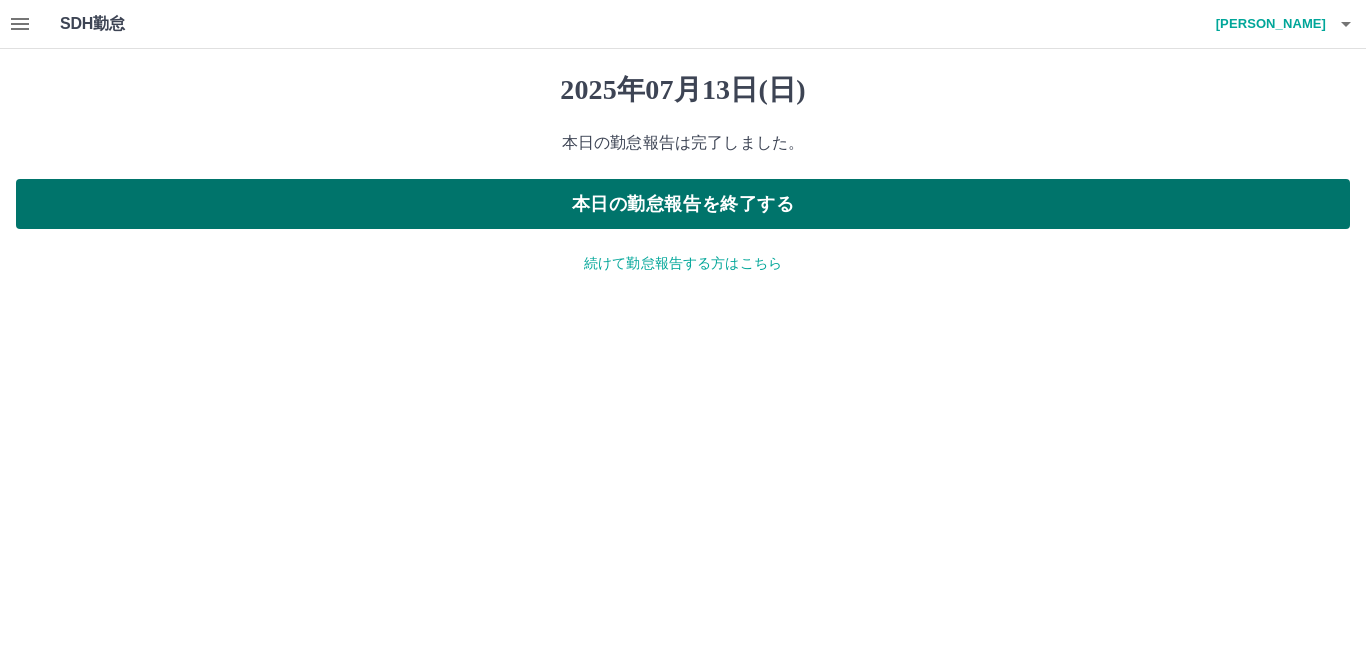 click on "本日の勤怠報告を終了する" at bounding box center (683, 204) 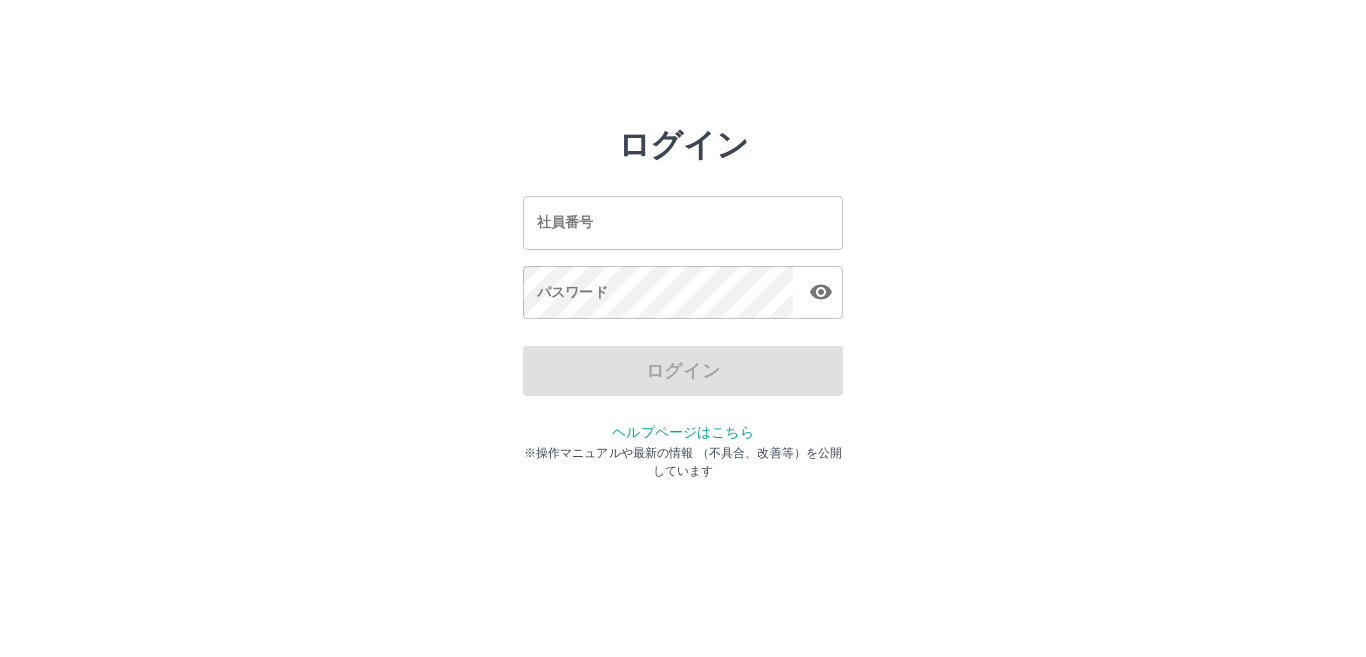 scroll, scrollTop: 0, scrollLeft: 0, axis: both 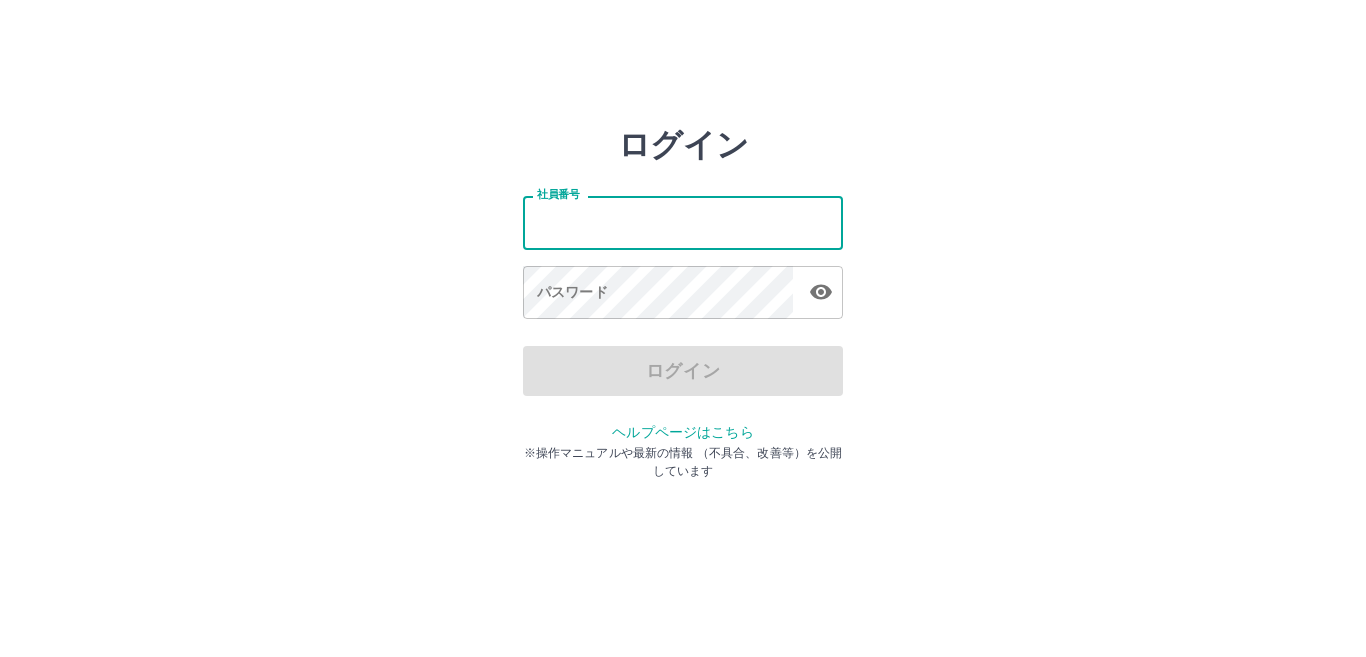 drag, startPoint x: 795, startPoint y: 234, endPoint x: 800, endPoint y: 220, distance: 14.866069 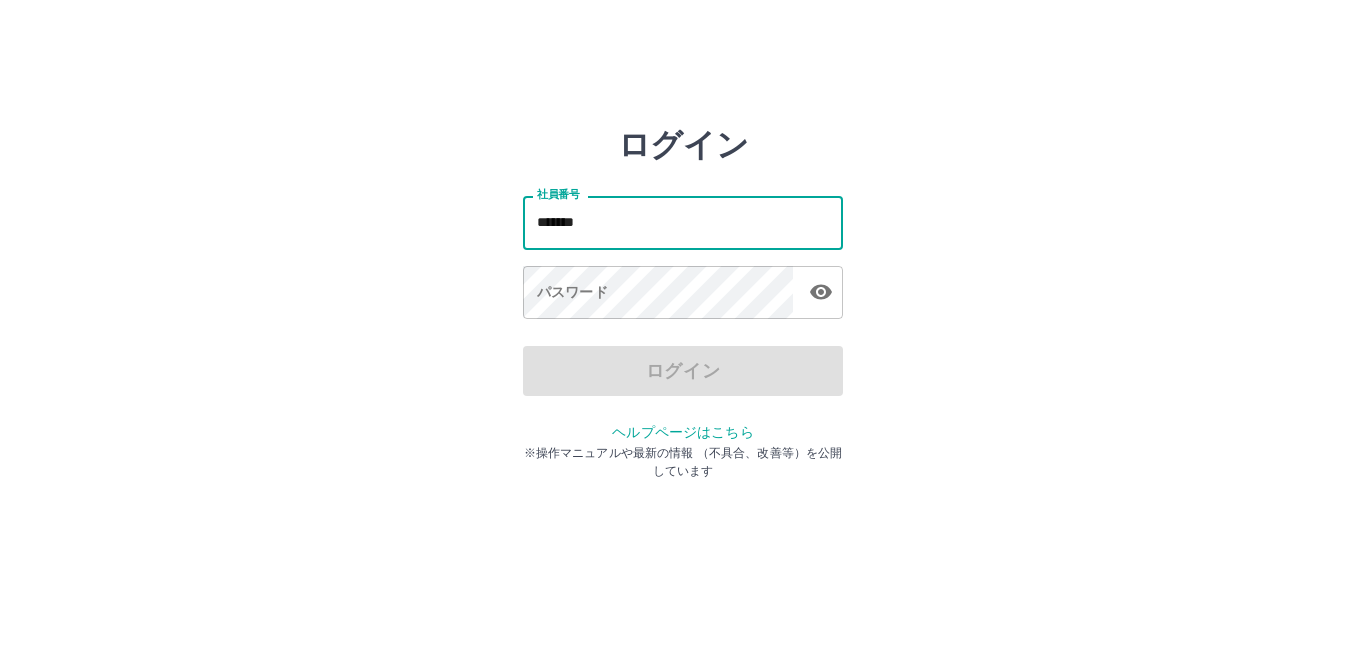 type on "*******" 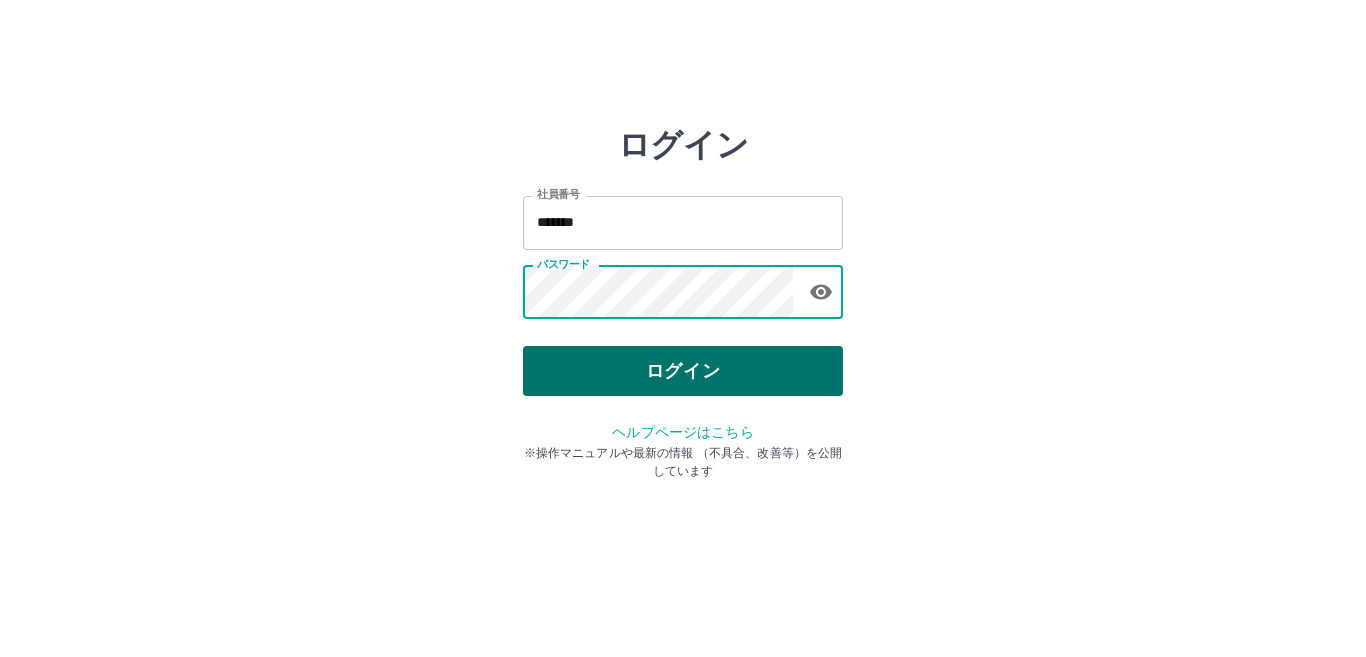 click on "ログイン" at bounding box center (683, 371) 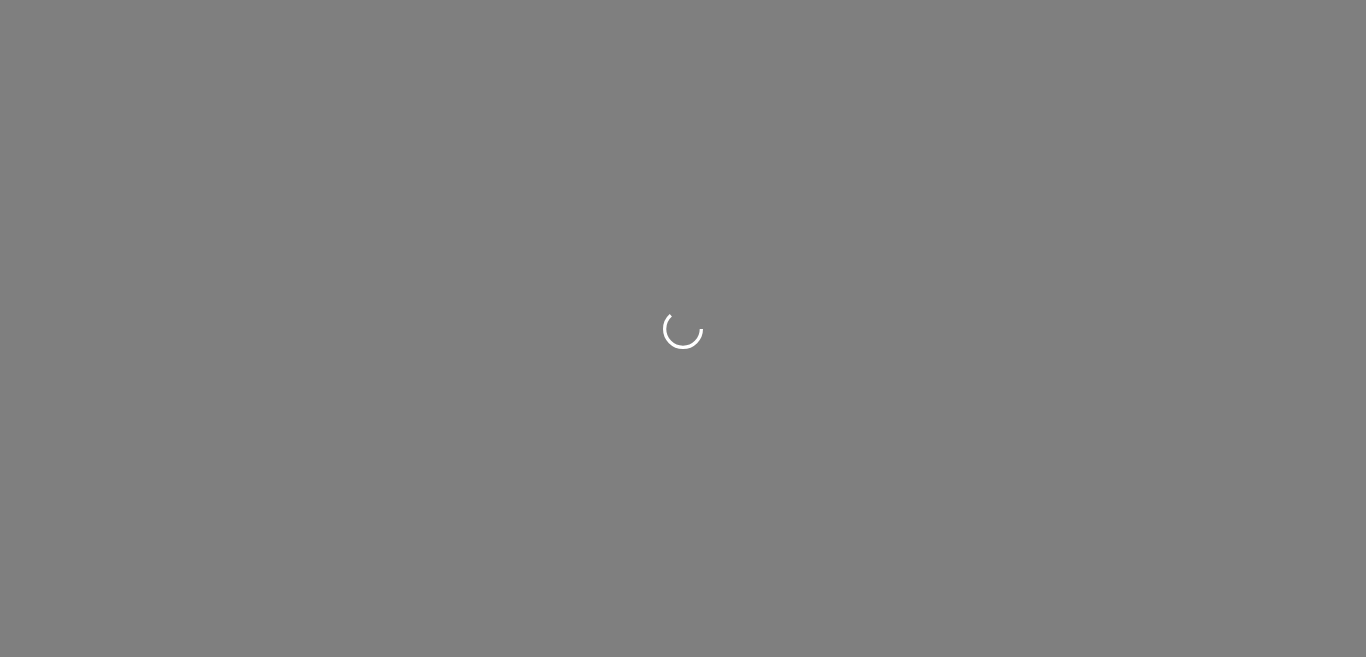 scroll, scrollTop: 0, scrollLeft: 0, axis: both 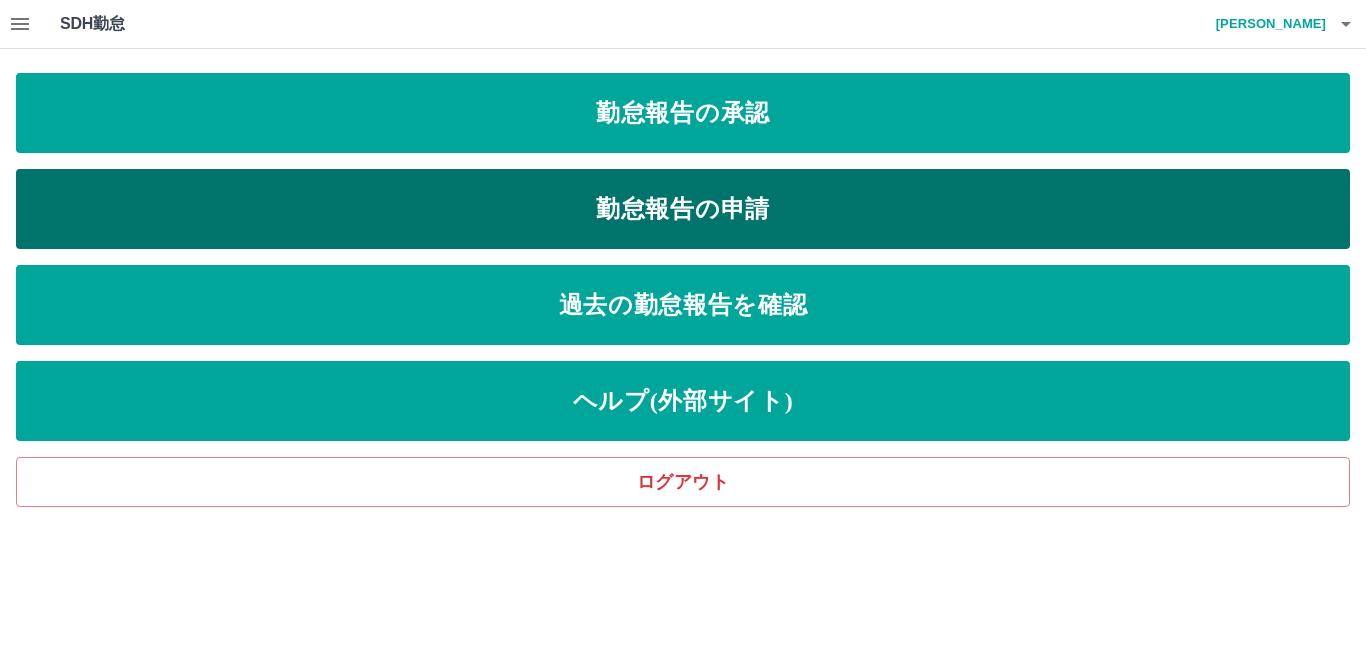 click on "勤怠報告の申請" at bounding box center (683, 209) 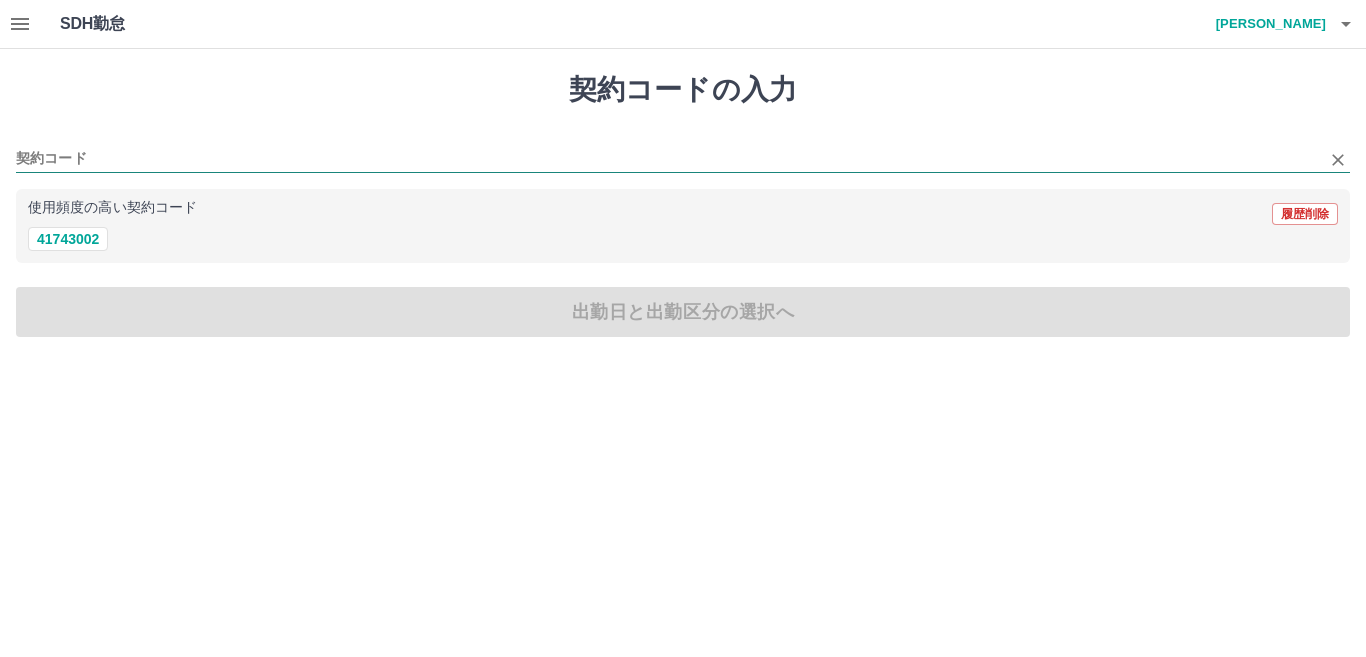 click on "契約コード" at bounding box center [668, 159] 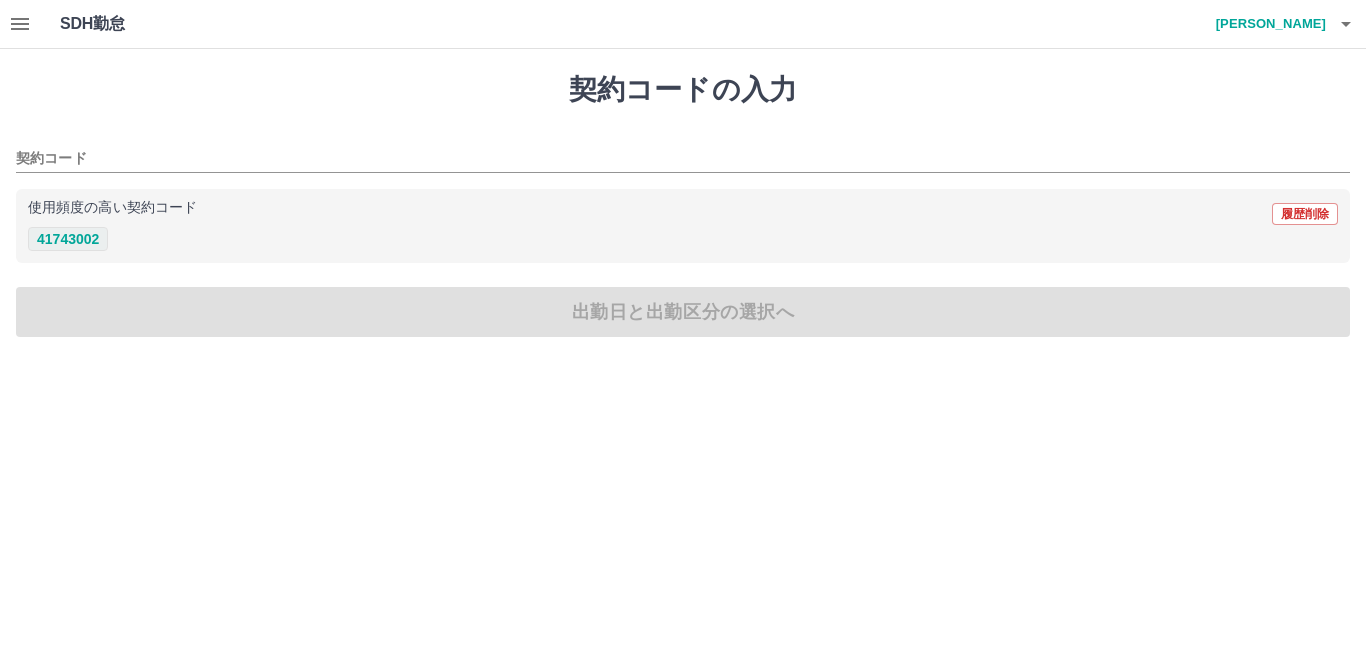 click on "41743002" at bounding box center [683, 239] 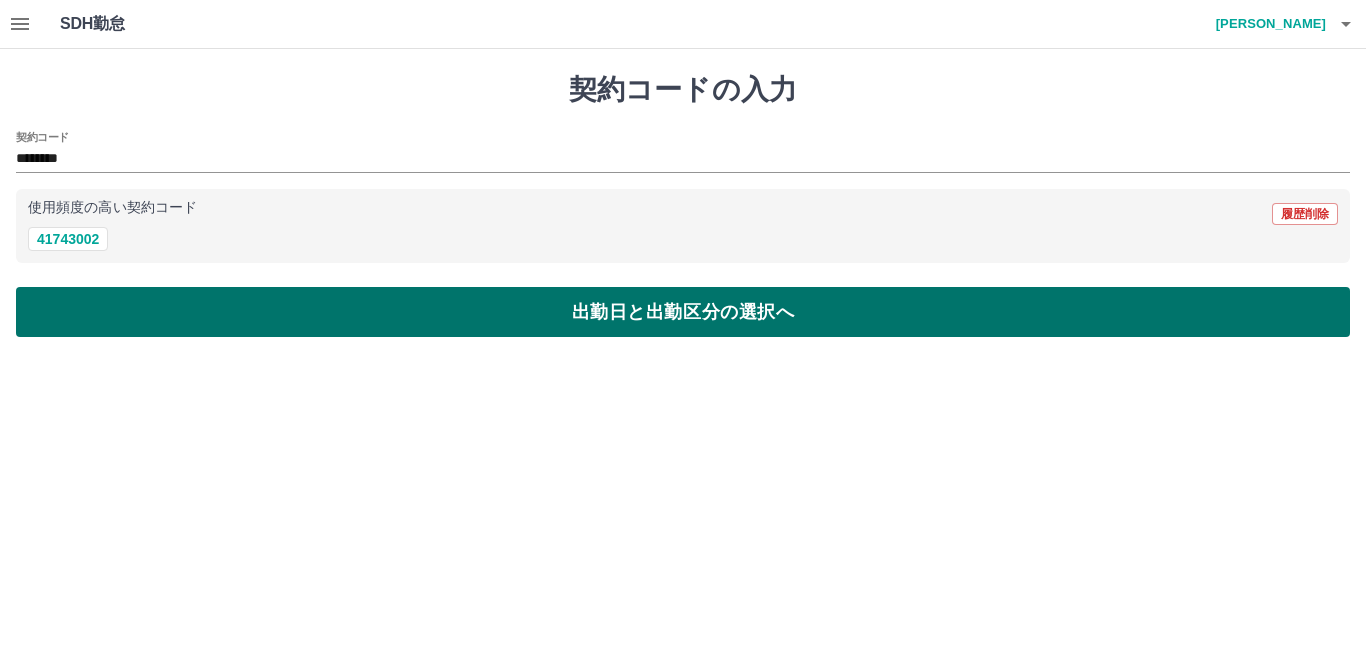 click on "出勤日と出勤区分の選択へ" at bounding box center [683, 312] 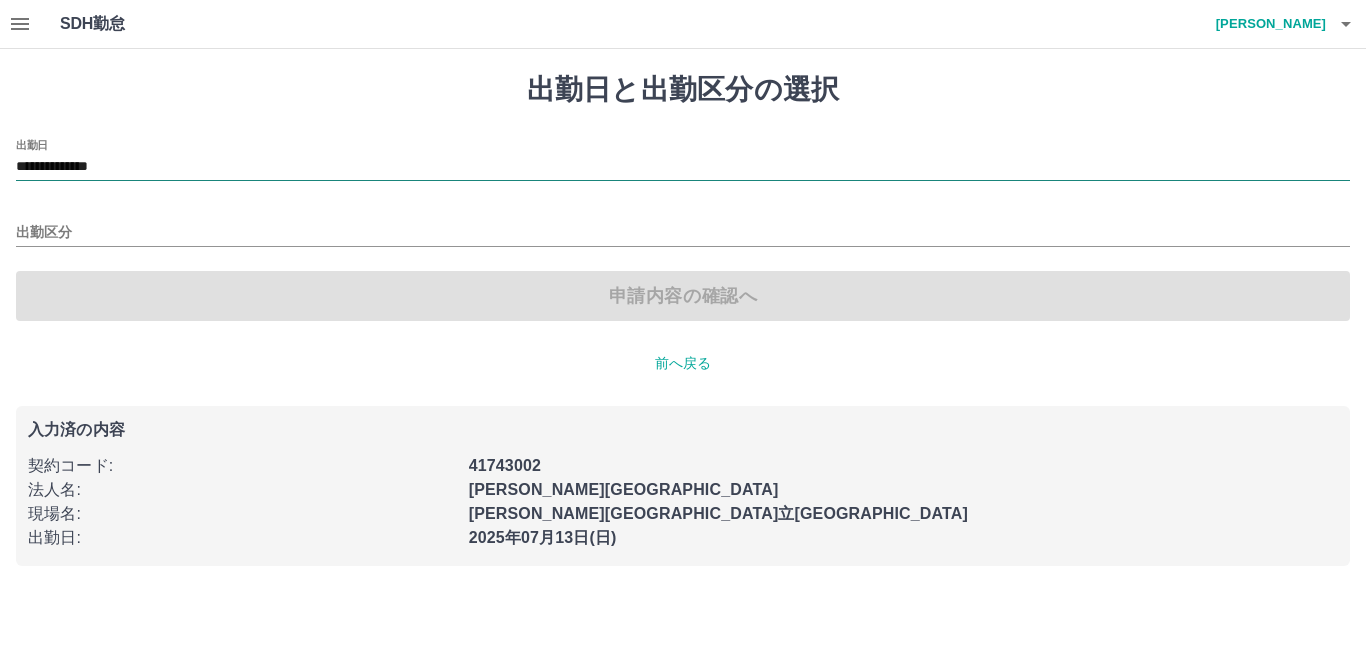 click on "**********" at bounding box center (683, 167) 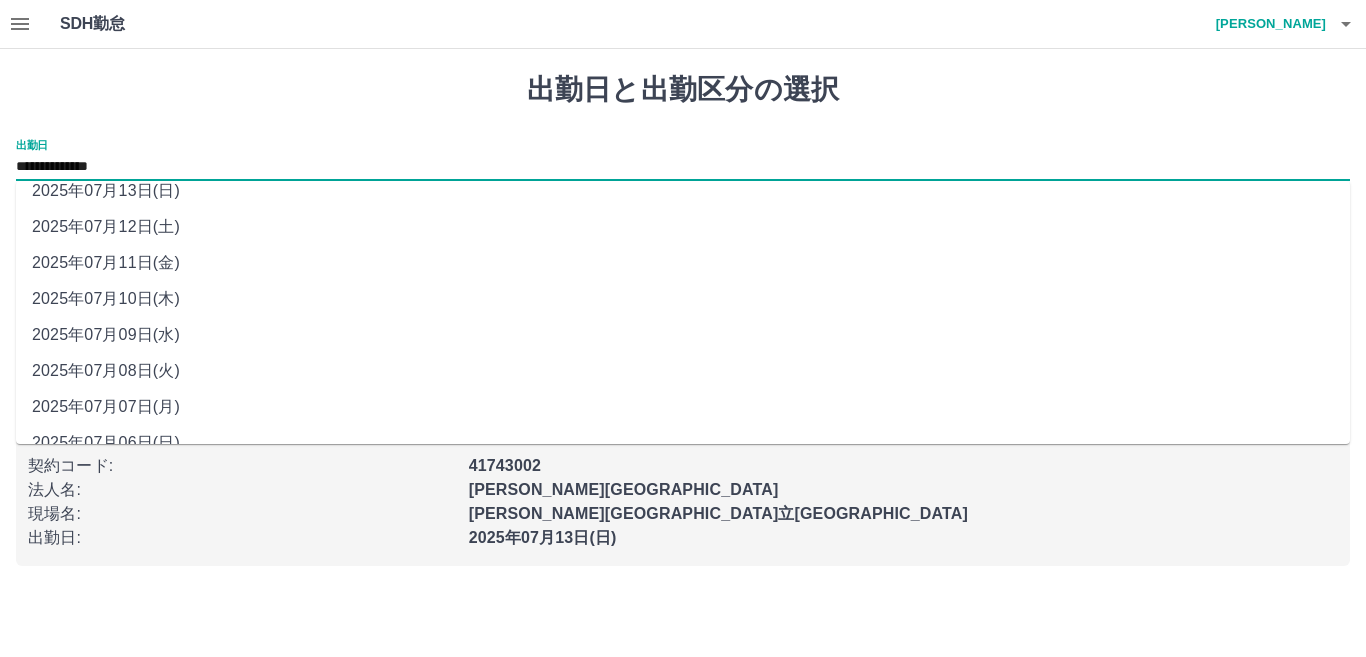 scroll, scrollTop: 77, scrollLeft: 0, axis: vertical 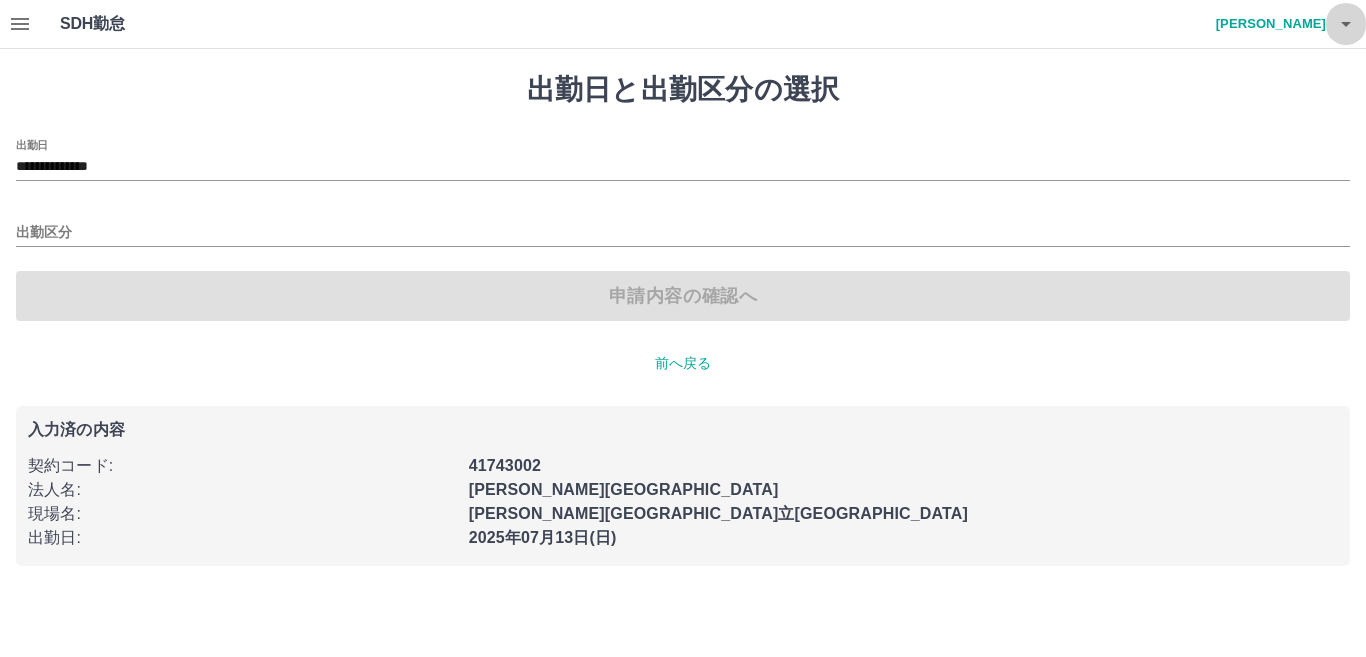 click 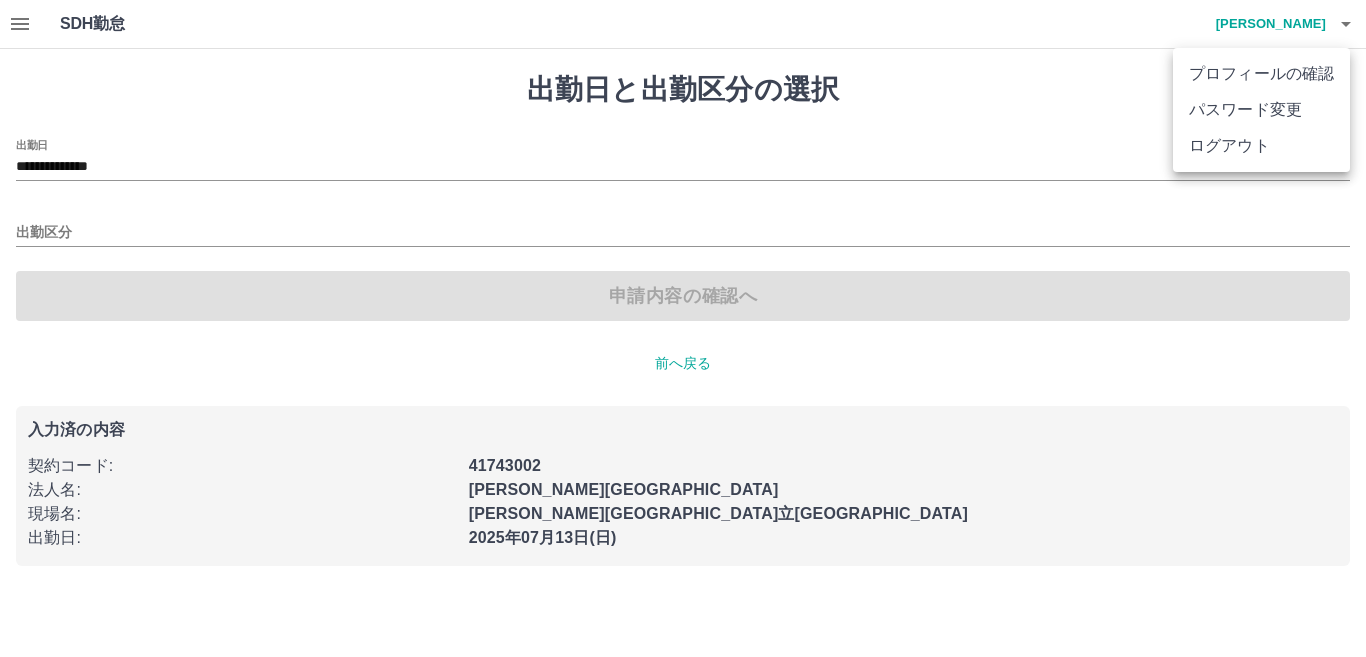 click on "ログアウト" at bounding box center (1261, 146) 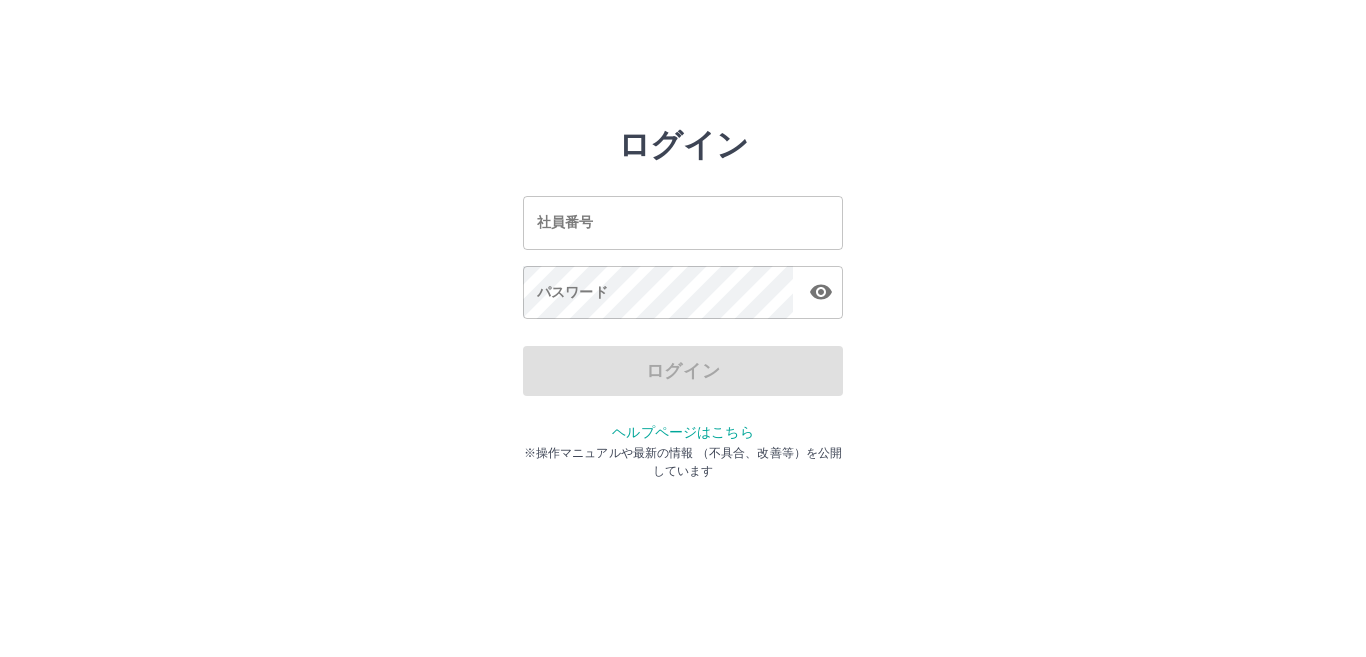scroll, scrollTop: 0, scrollLeft: 0, axis: both 